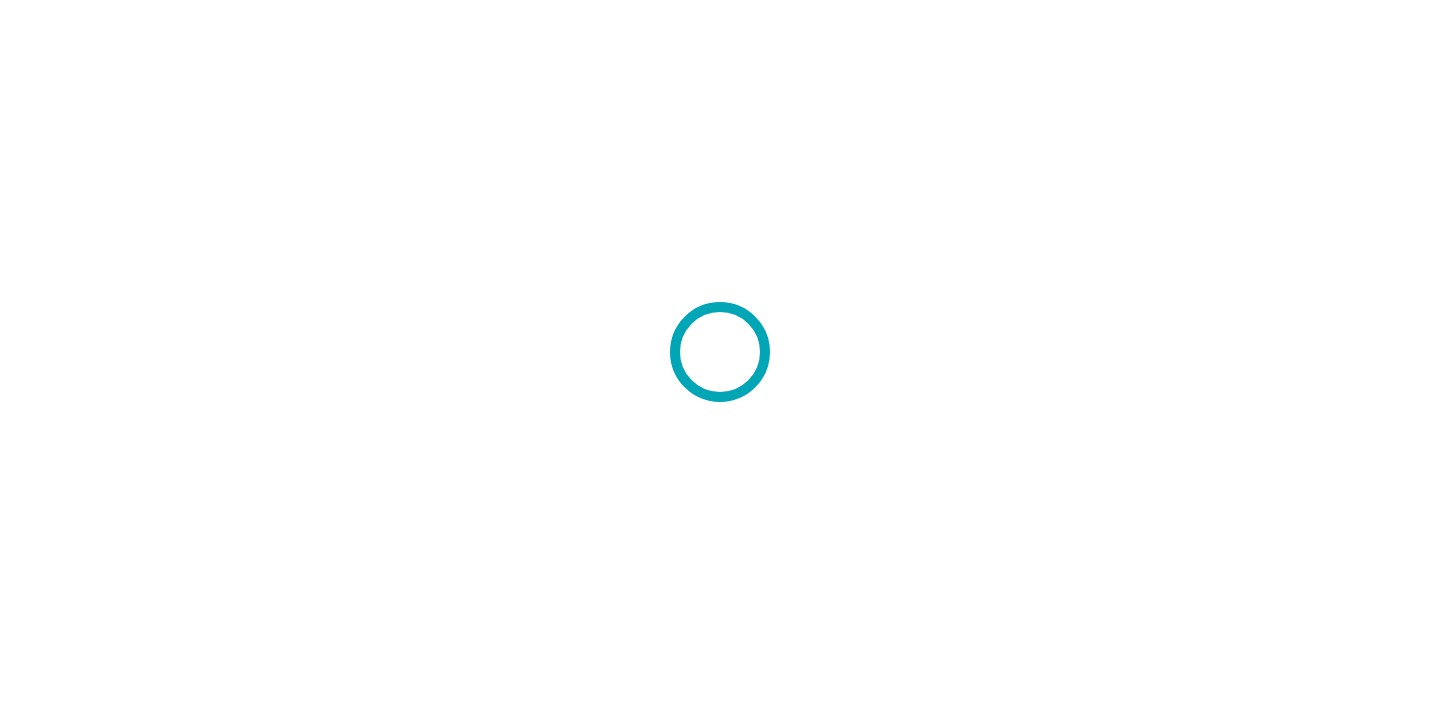 scroll, scrollTop: 0, scrollLeft: 0, axis: both 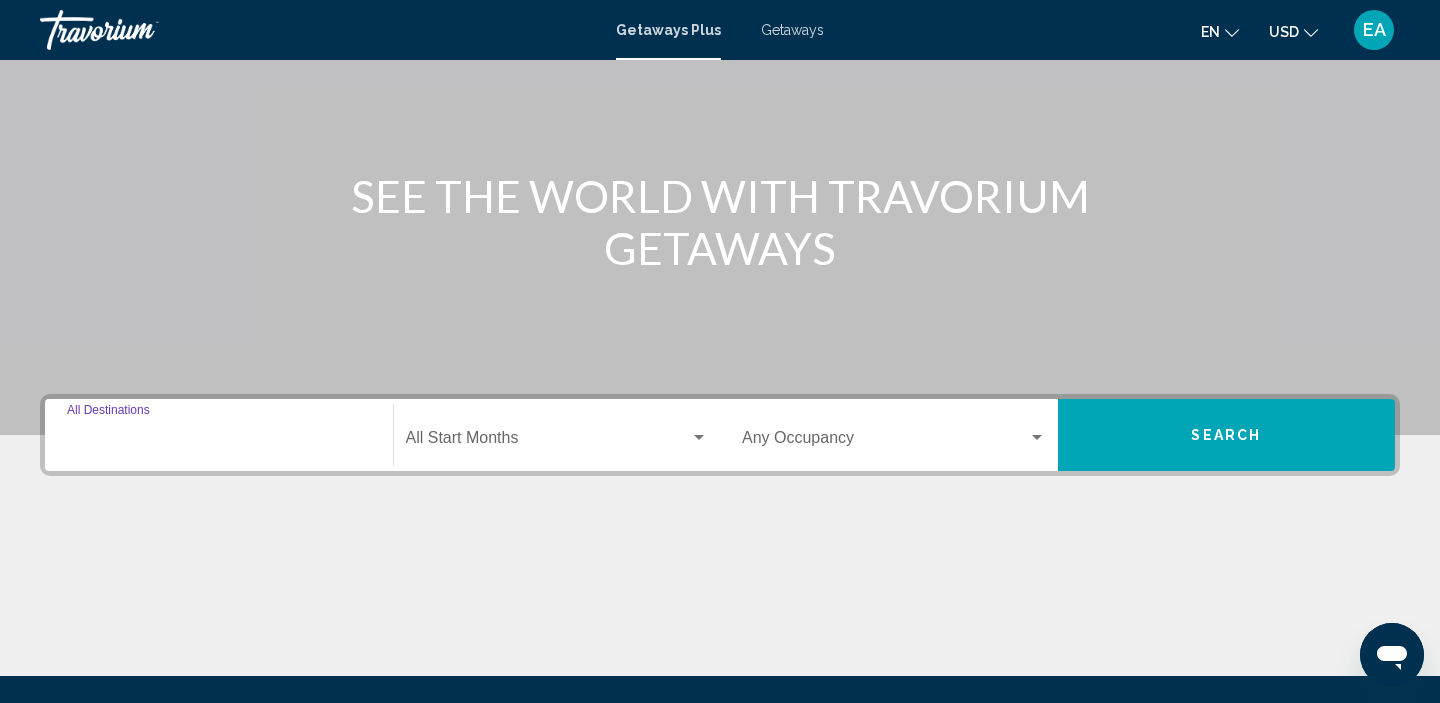 click on "Destination All Destinations" at bounding box center [219, 442] 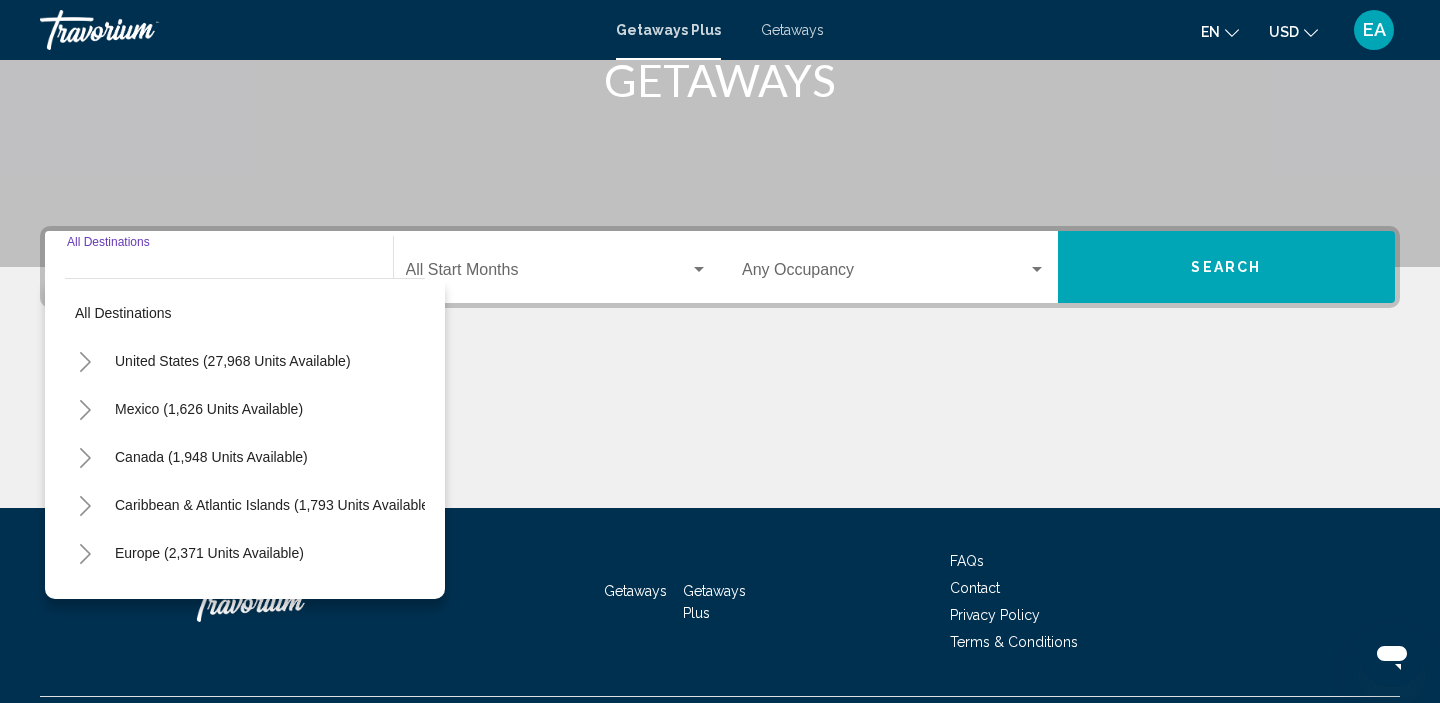 scroll, scrollTop: 383, scrollLeft: 0, axis: vertical 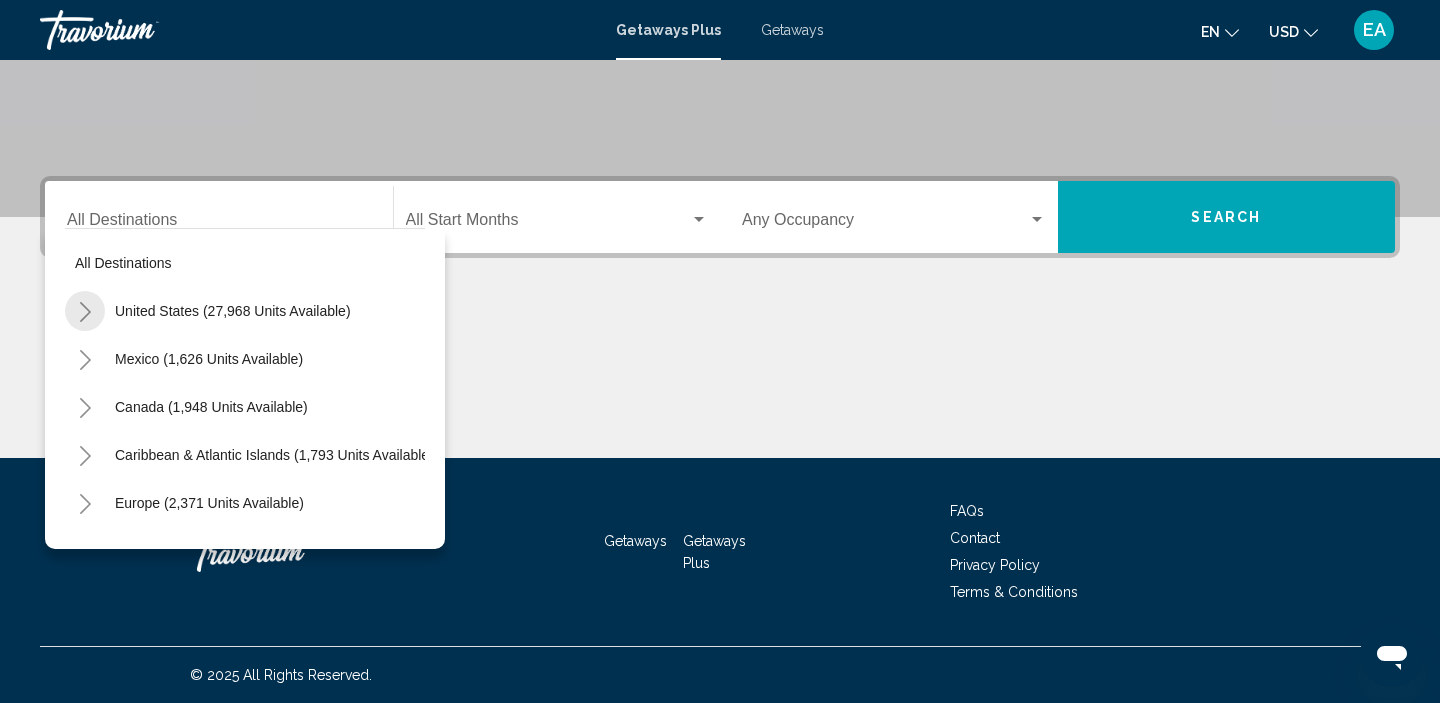 click 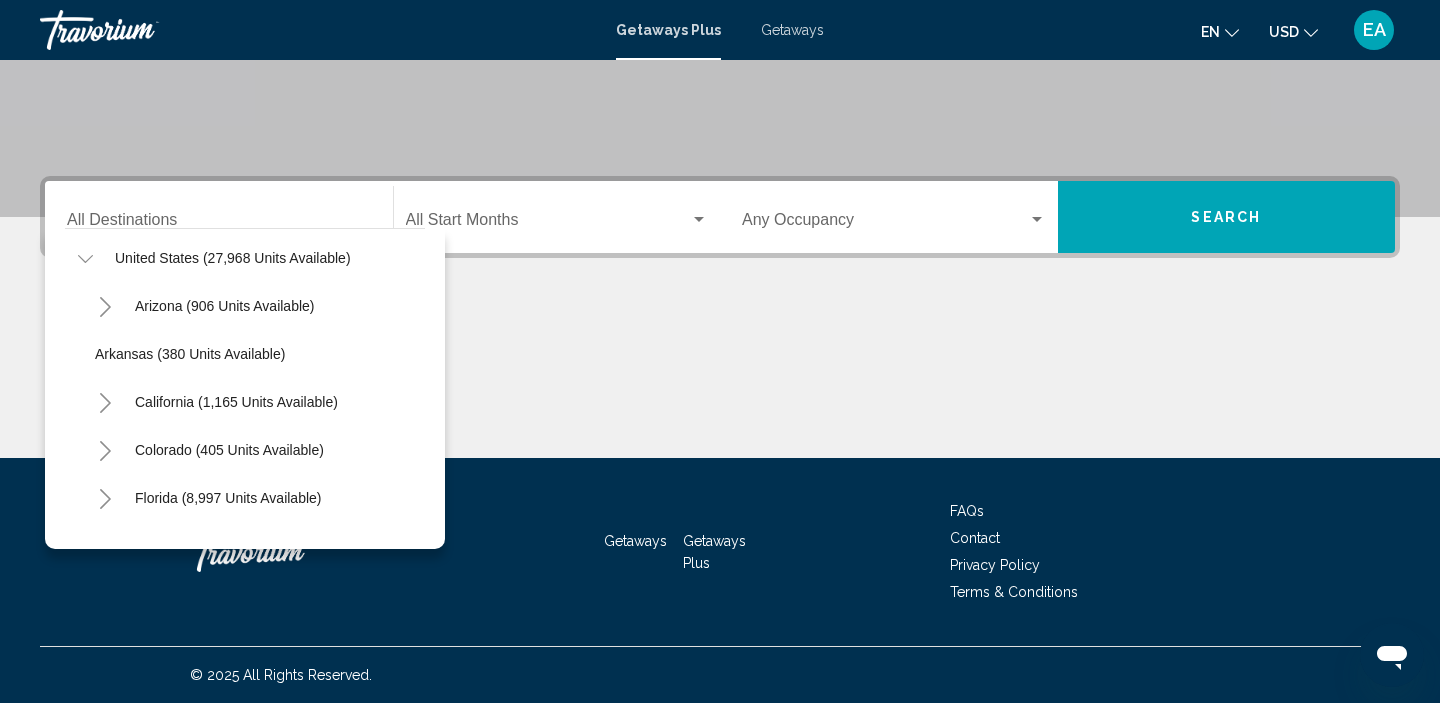 scroll, scrollTop: 98, scrollLeft: 0, axis: vertical 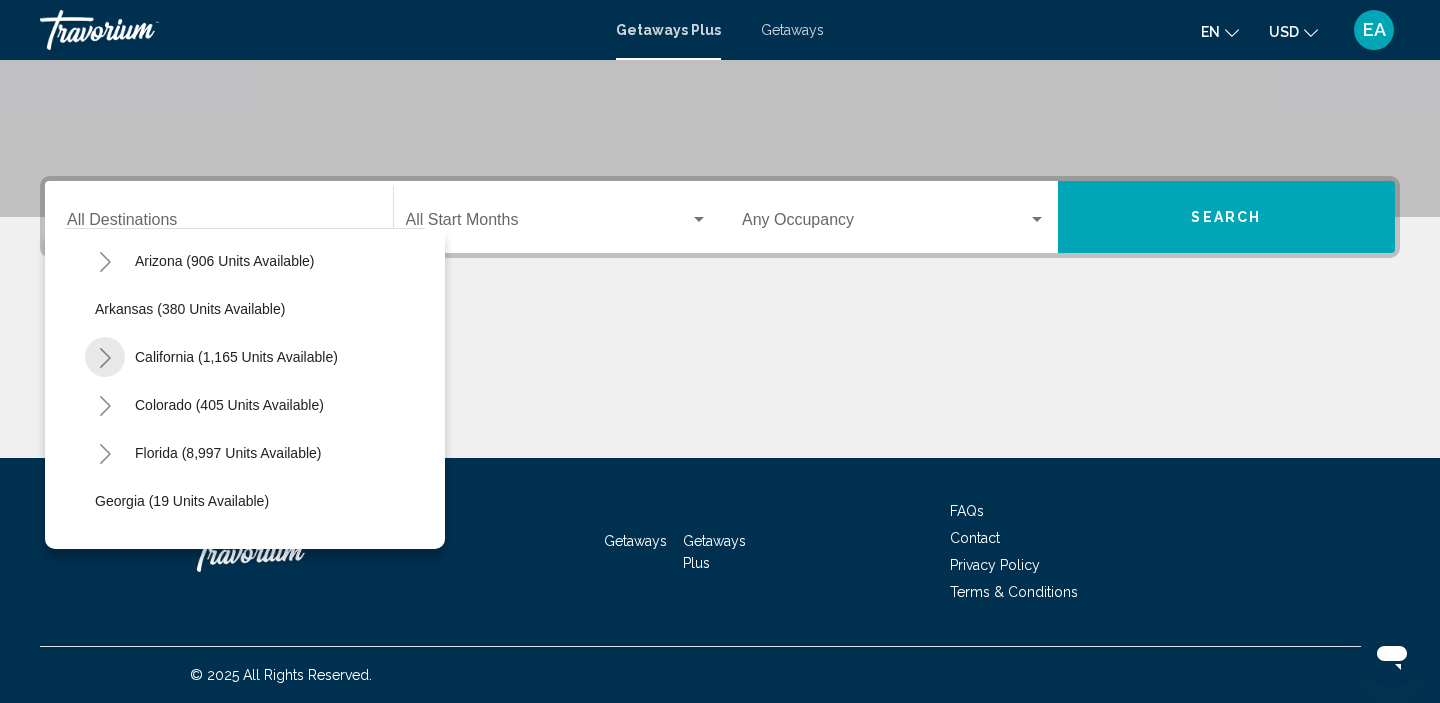 click 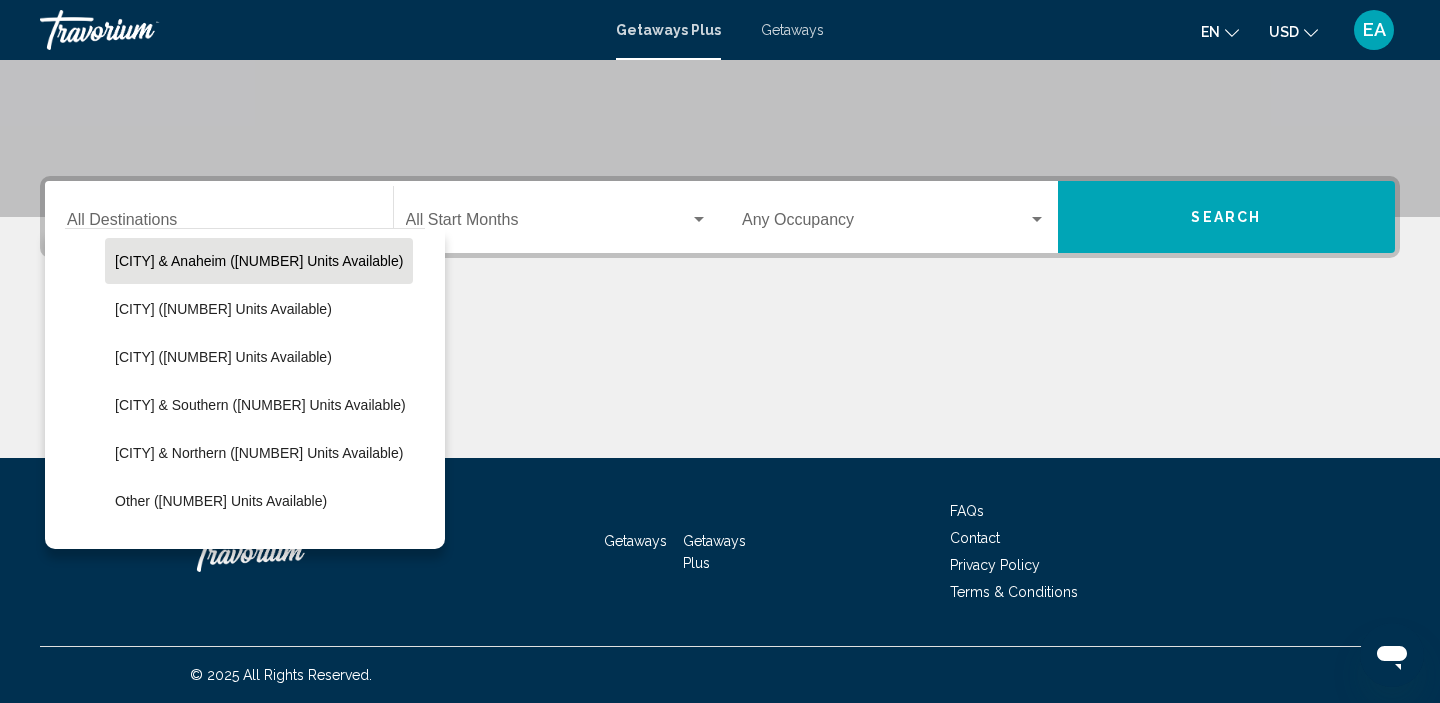 scroll, scrollTop: 245, scrollLeft: 0, axis: vertical 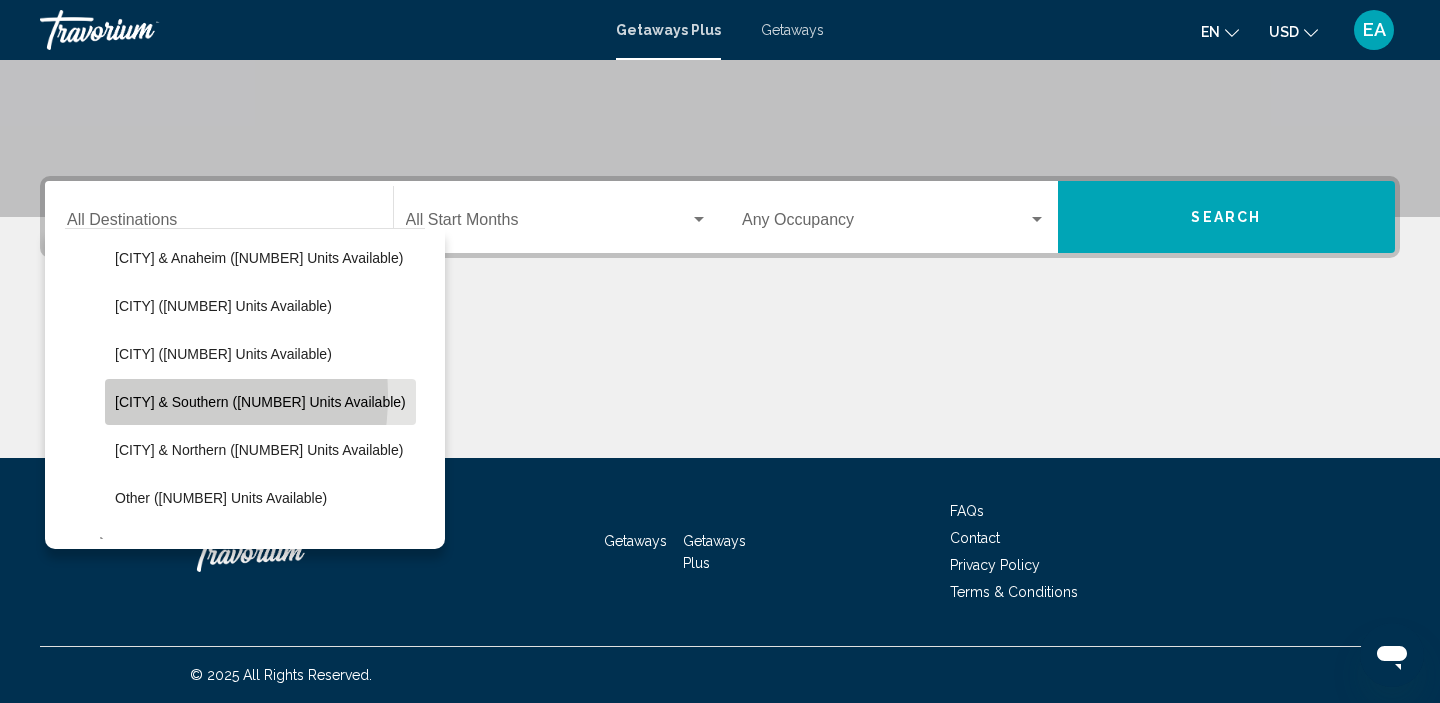 click on "[CITY] & Southern ([NUMBER] units available)" 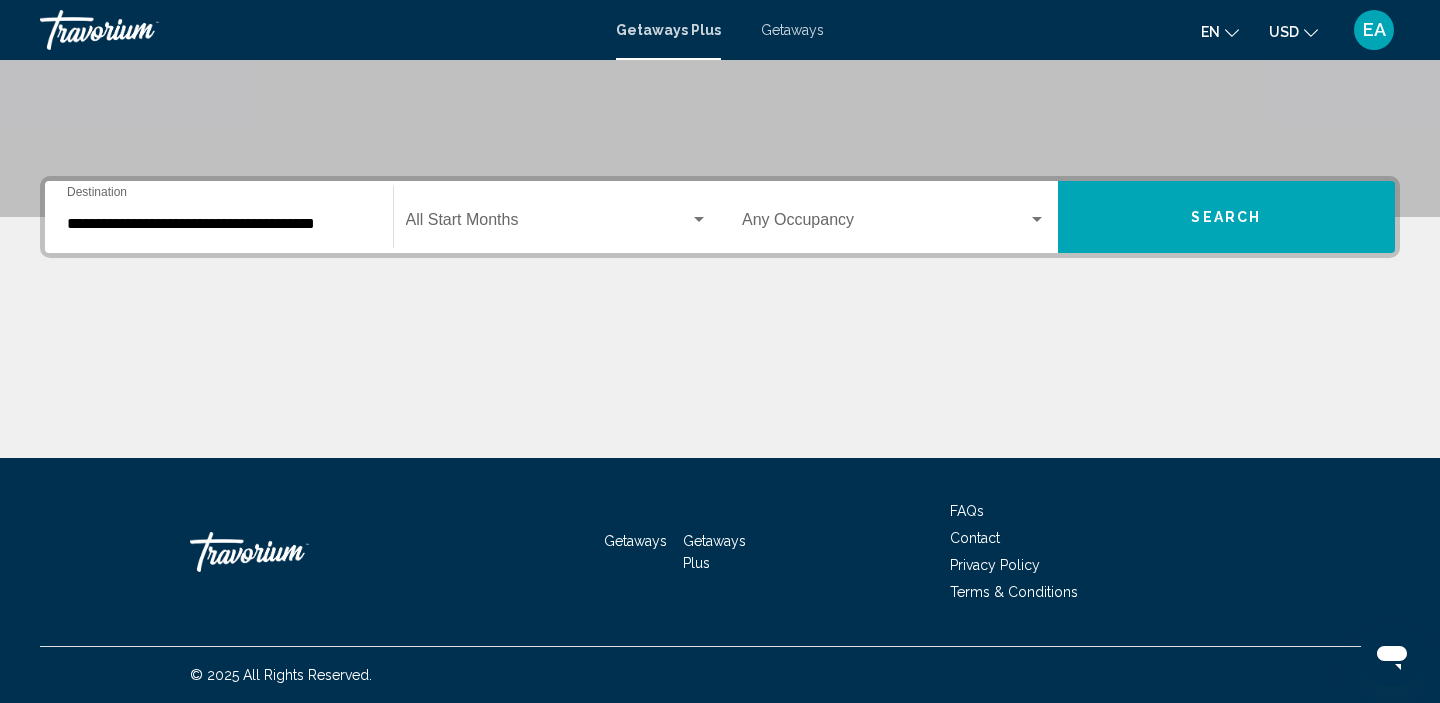 click on "Start Month All Start Months" 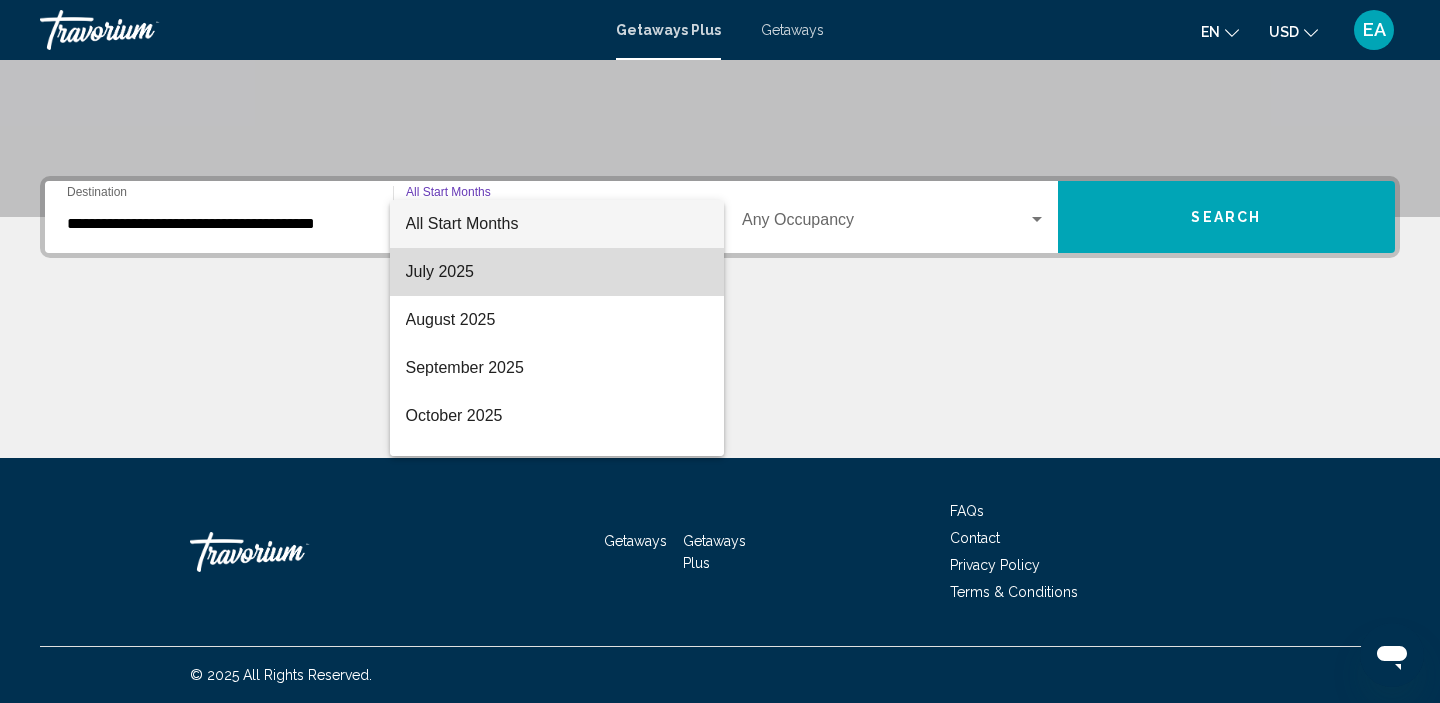 click on "July 2025" at bounding box center (557, 272) 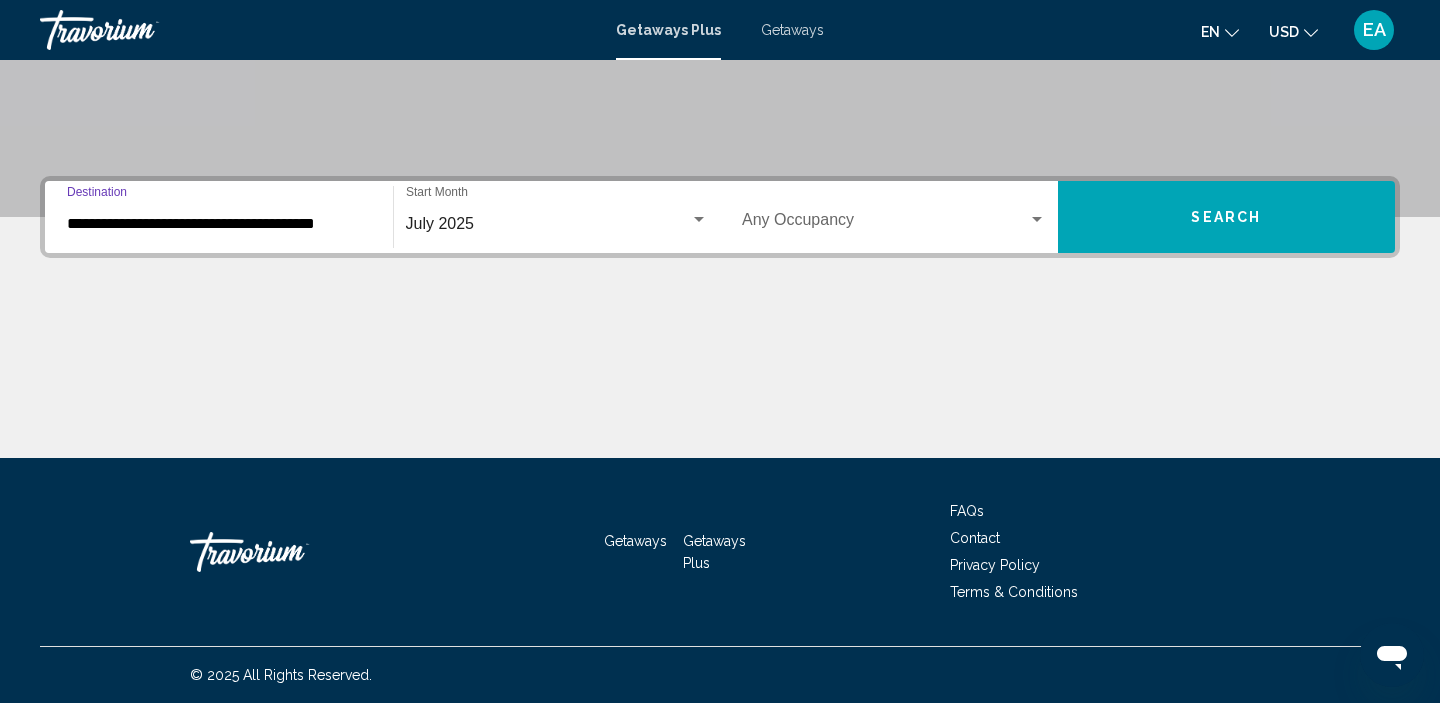 click on "**********" at bounding box center (219, 224) 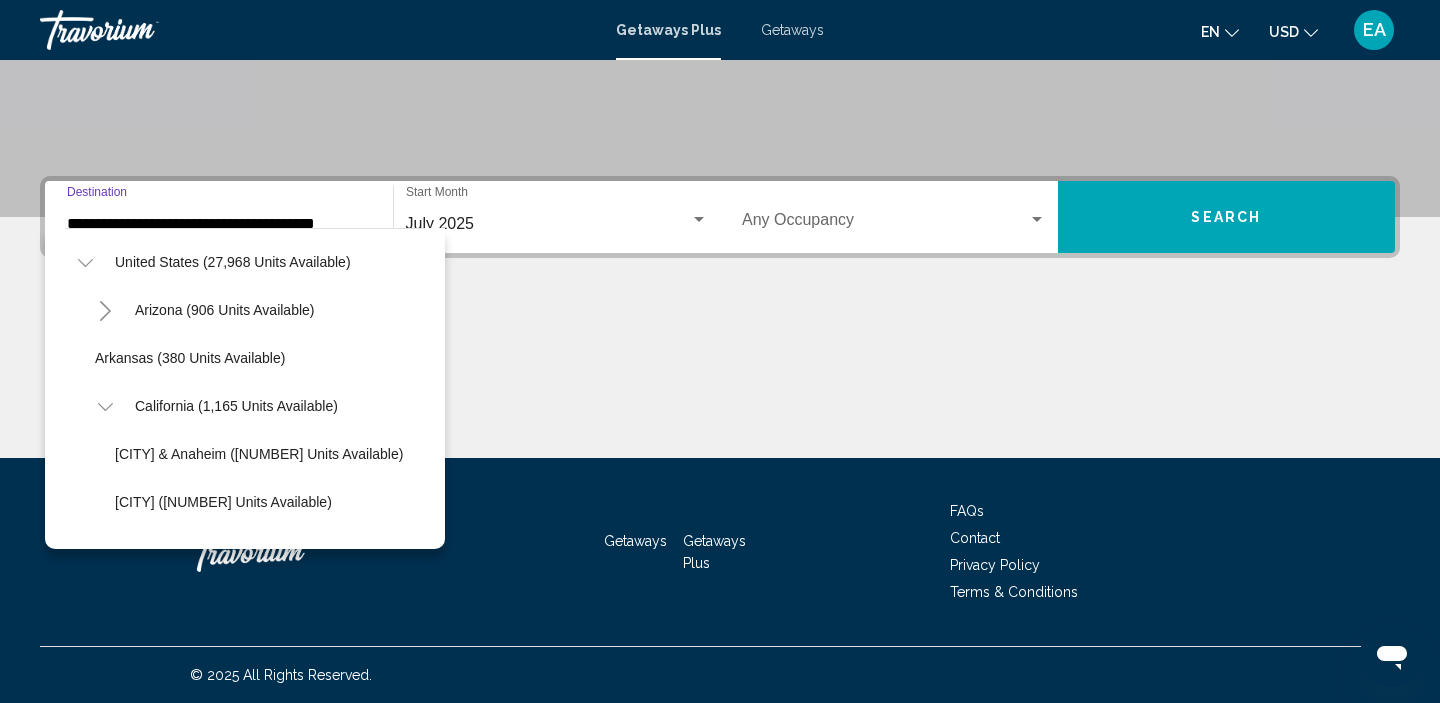 scroll, scrollTop: 0, scrollLeft: 0, axis: both 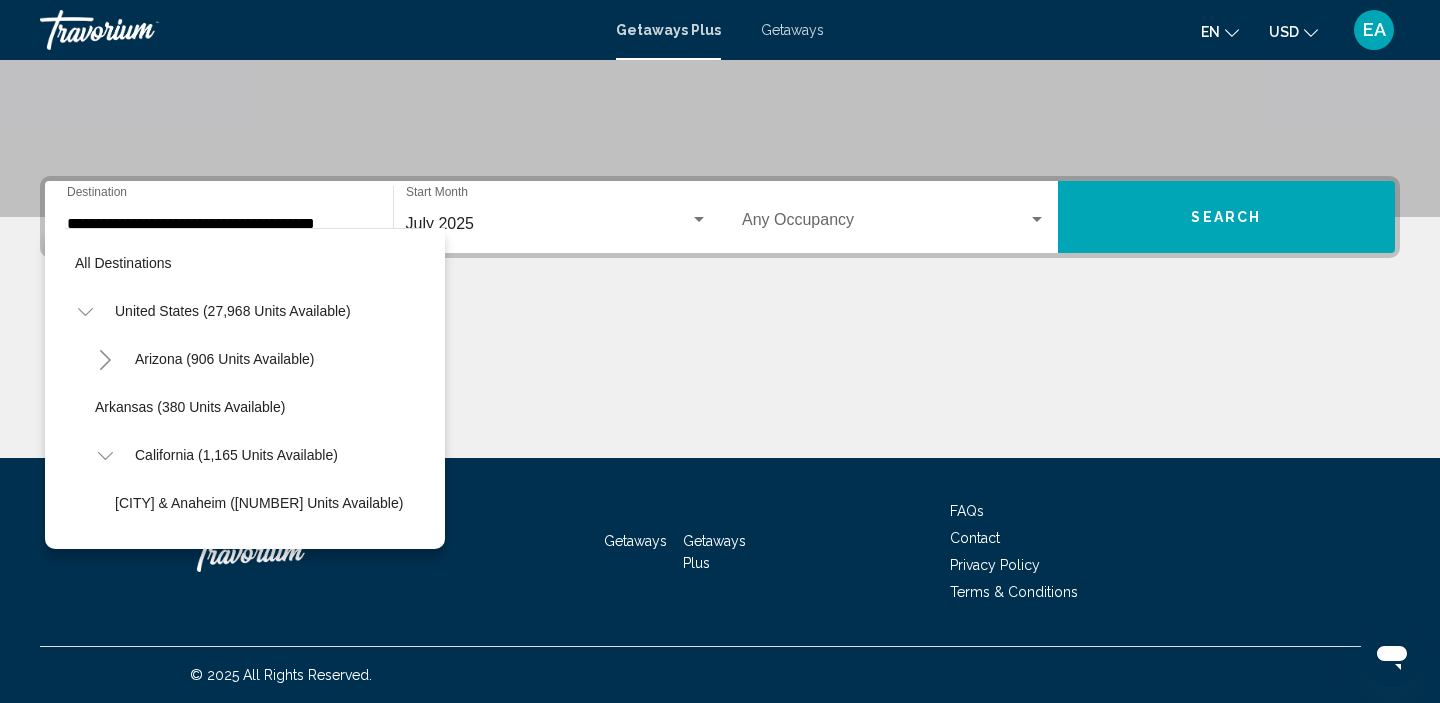 click on "All destinations
[COUNTRY] ([NUMBER] units available)
[STATE] ([NUMBER] units available)   [STATE] ([NUMBER] units available)
[STATE] ([NUMBER] units available)   [CITY] & Anaheim ([NUMBER] units available)   [CITY] ([NUMBER] units available)   [CITY] ([NUMBER] units available)   [CITY] & Southern ([NUMBER] units available)   [CITY] & Northern ([NUMBER] units available)   Other ([NUMBER] units available)
[STATE] ([NUMBER] units available)
[STATE] ([NUMBER] units available)   [STATE] ([NUMBER] units available)
[STATE] ([NUMBER] units available)   [STATE] ([NUMBER] units available)   [STATE] ([NUMBER] units available)   [STATE] ([NUMBER] units available)   [STATE] ([NUMBER] units available)   [STATE] ([NUMBER] units available)
[STATE] ([NUMBER] units available)   [STATE] ([NUMBER] units available)   [STATE] ([NUMBER] units available)" at bounding box center (245, 384) 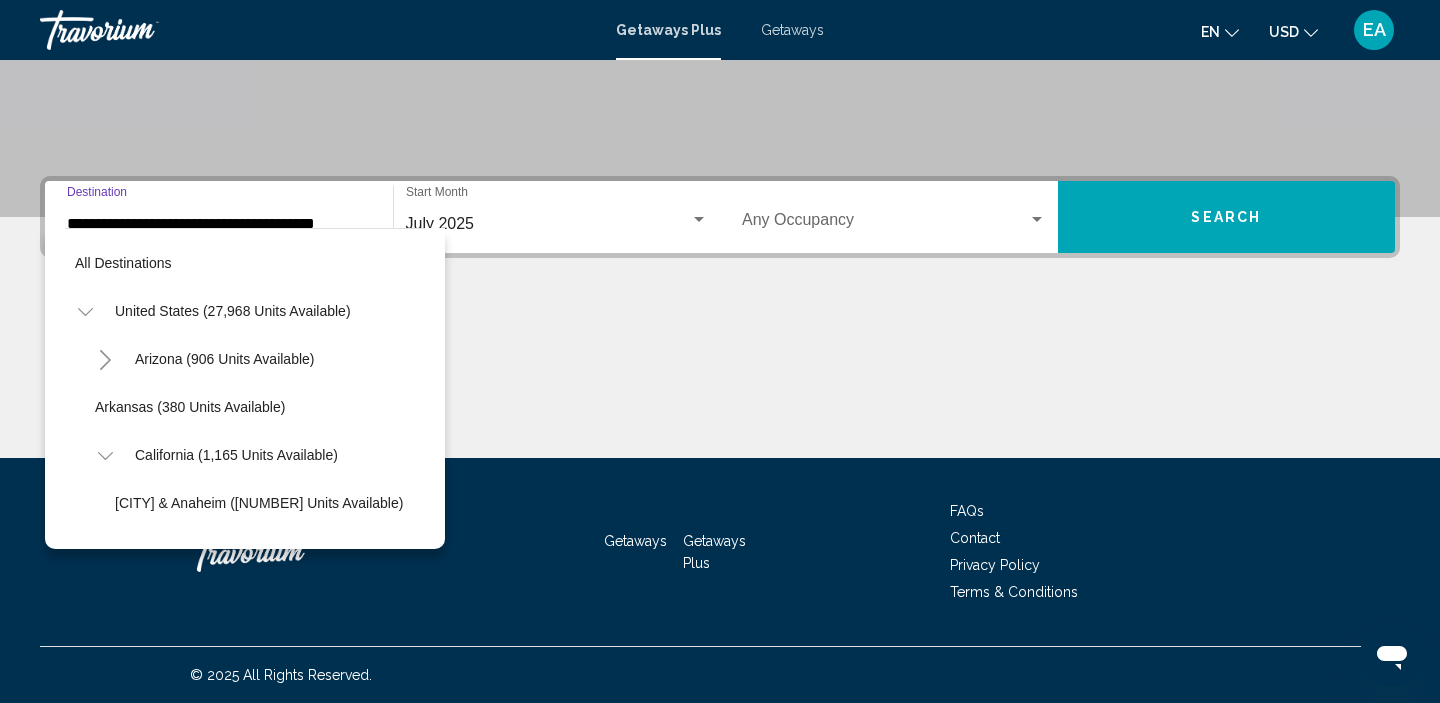 click on "**********" at bounding box center [219, 224] 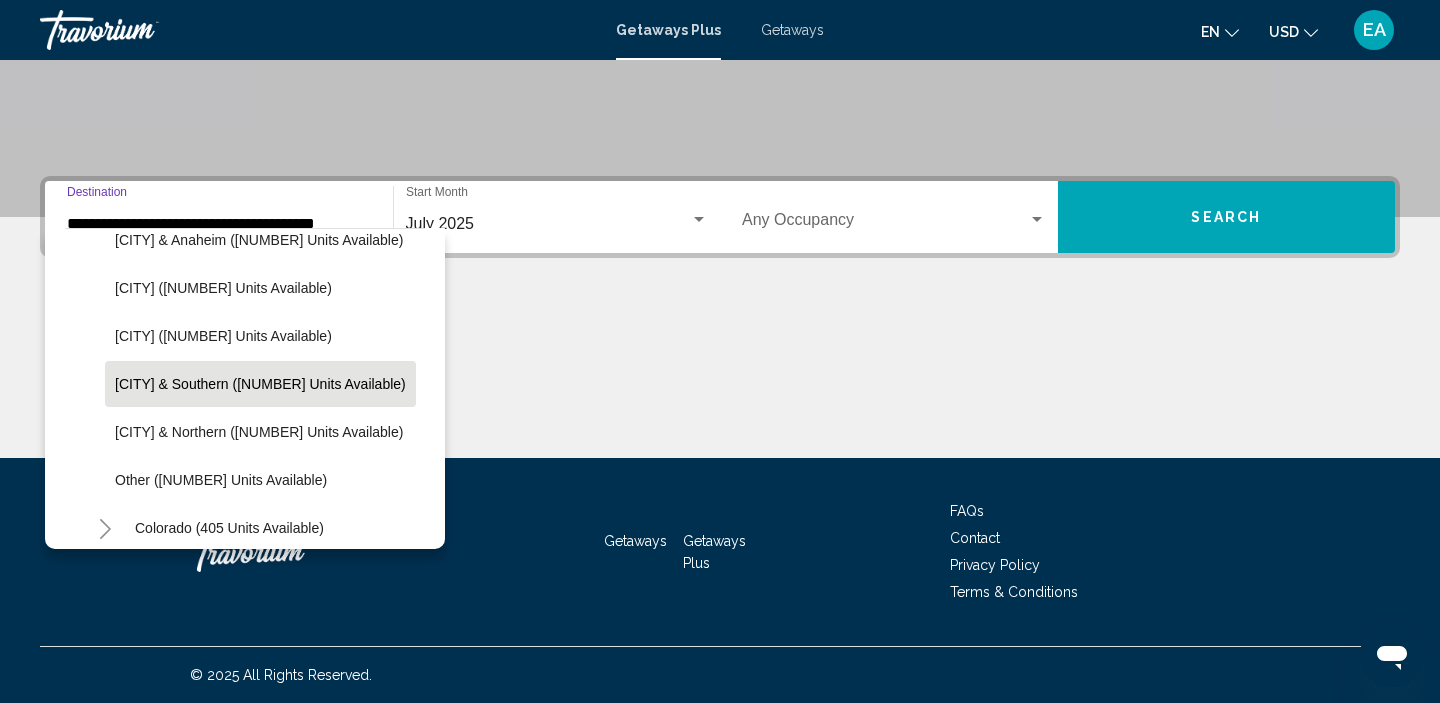 click on "Getaways" at bounding box center [792, 30] 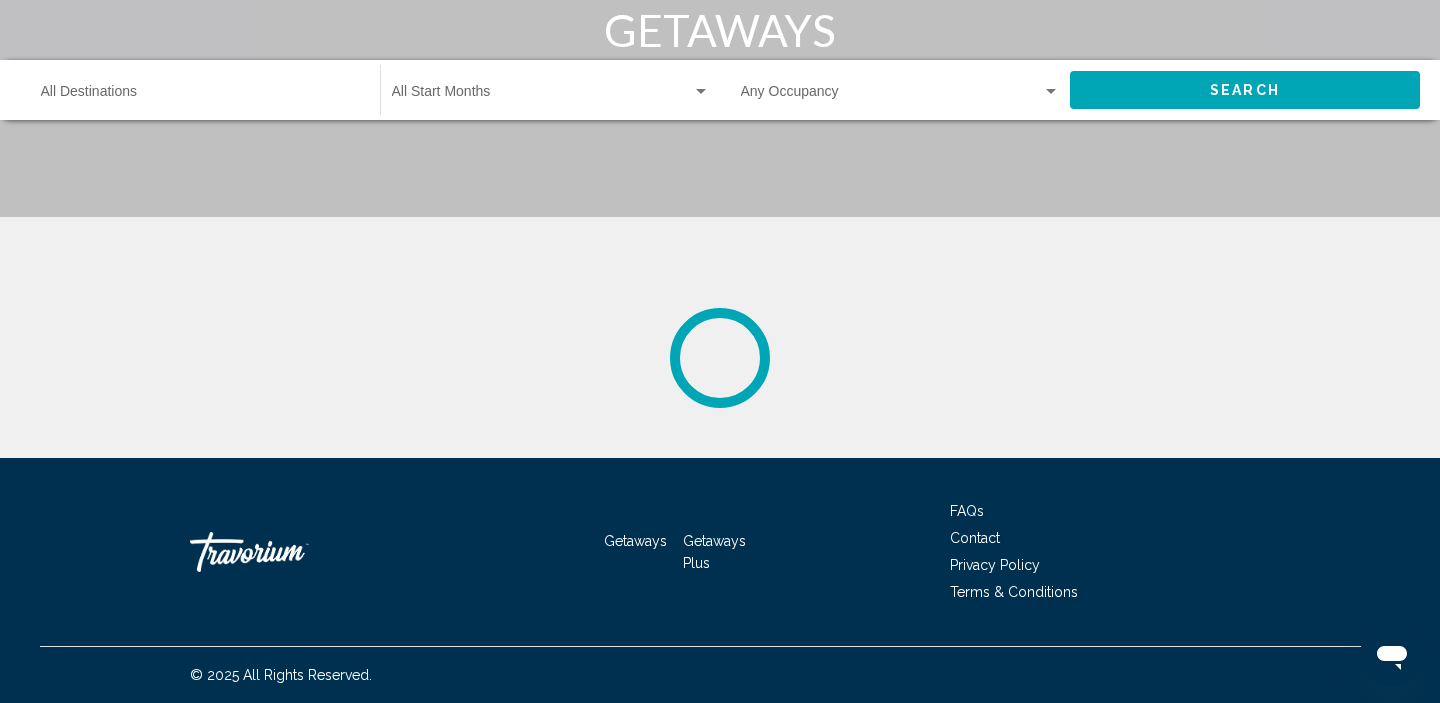 scroll, scrollTop: 0, scrollLeft: 0, axis: both 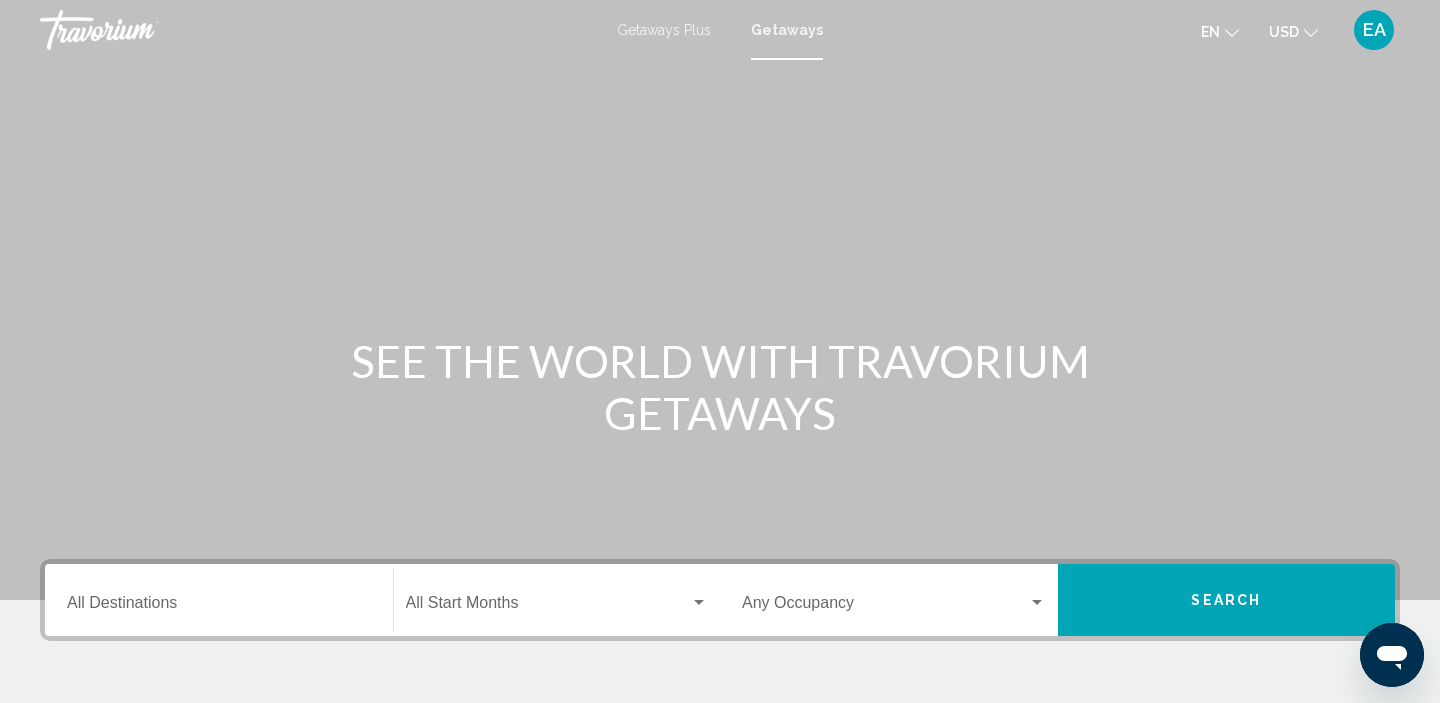 click on "Destination All Destinations" at bounding box center (219, 607) 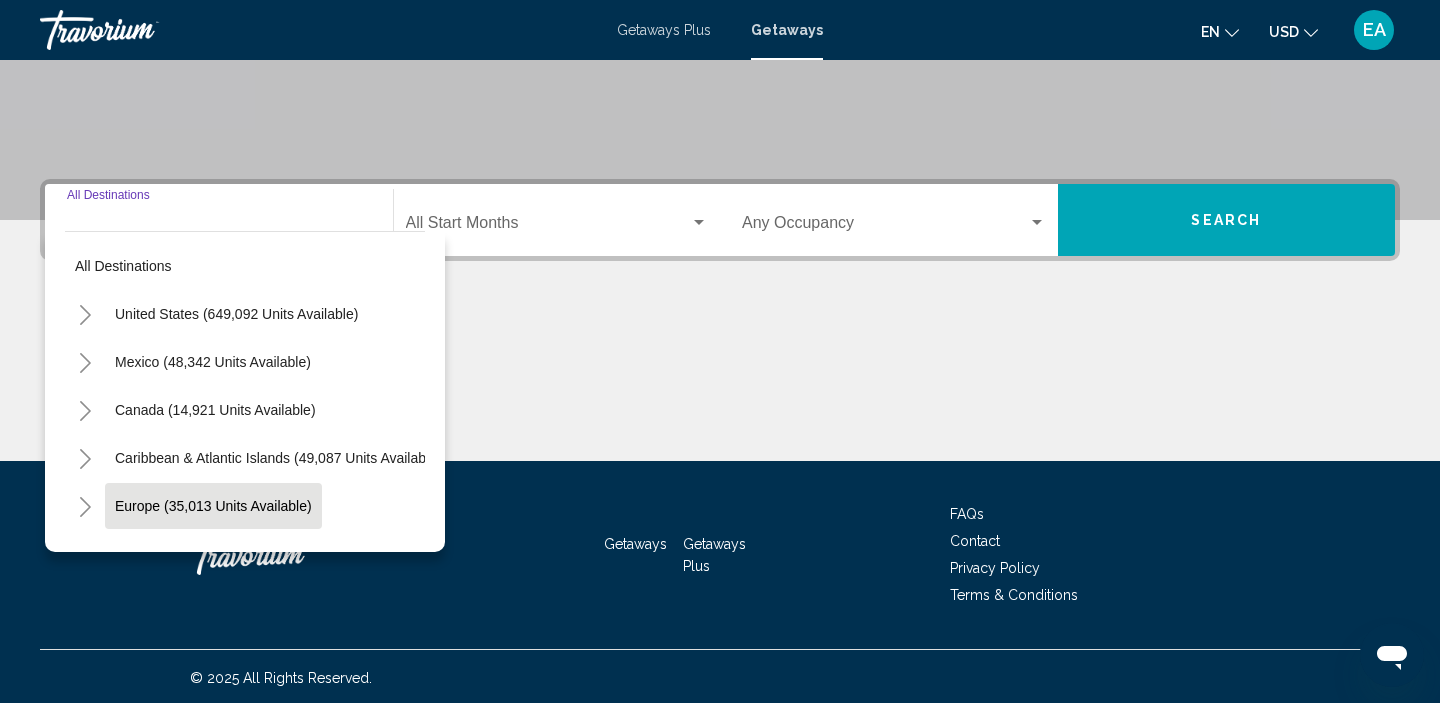 scroll, scrollTop: 383, scrollLeft: 0, axis: vertical 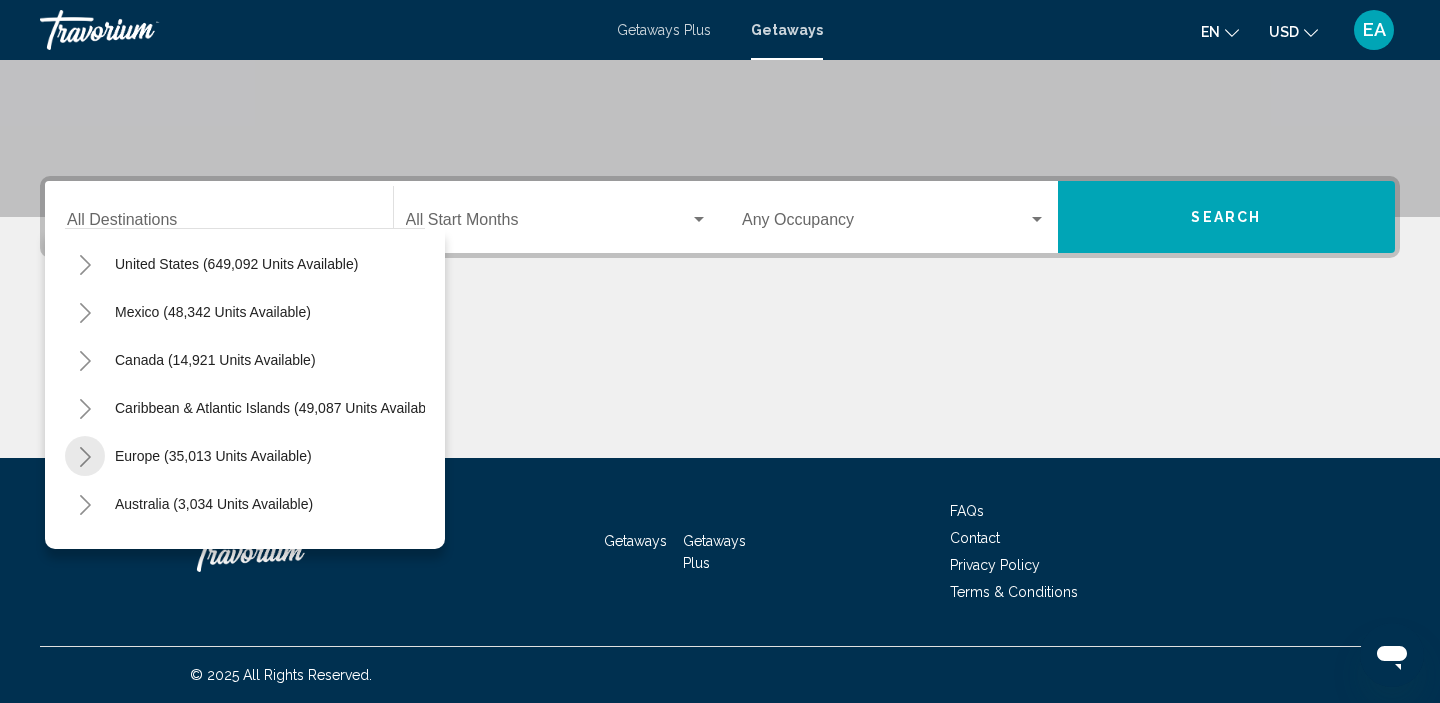 click 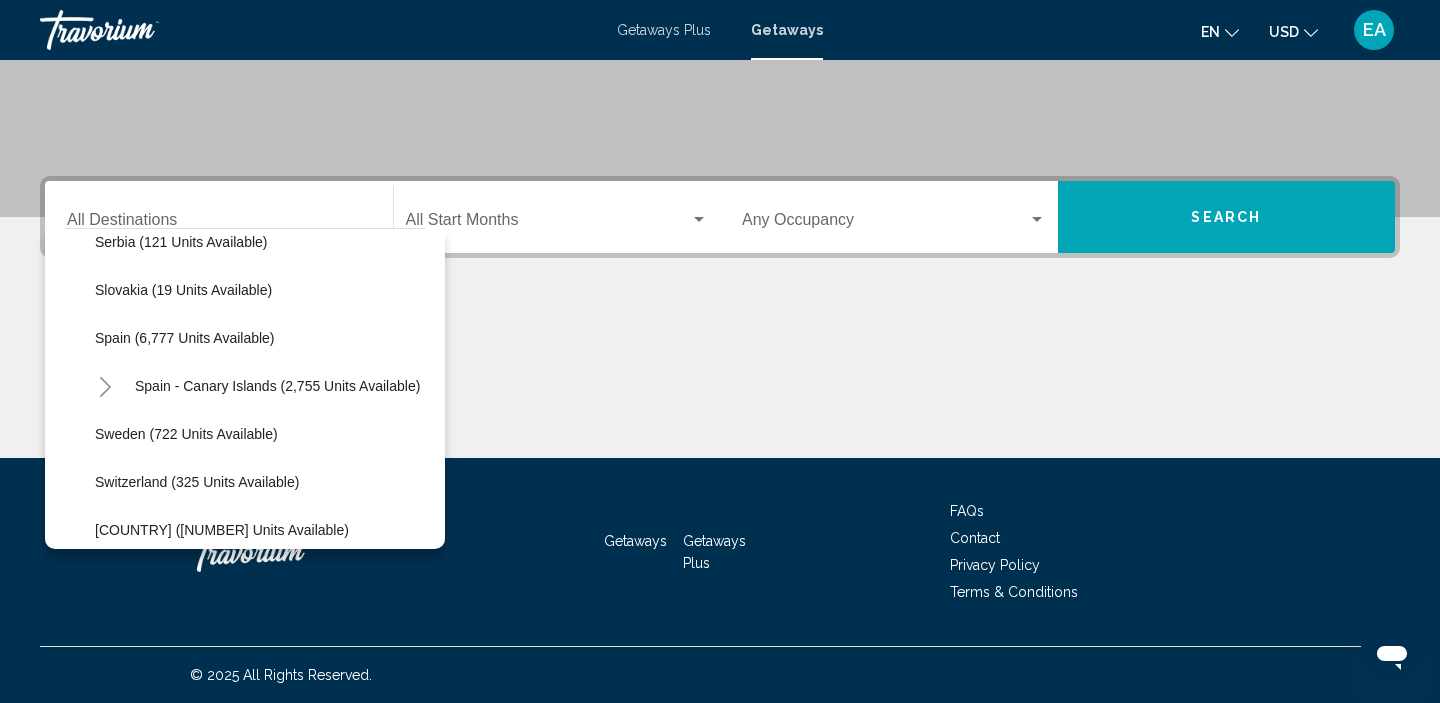 scroll, scrollTop: 1037, scrollLeft: 0, axis: vertical 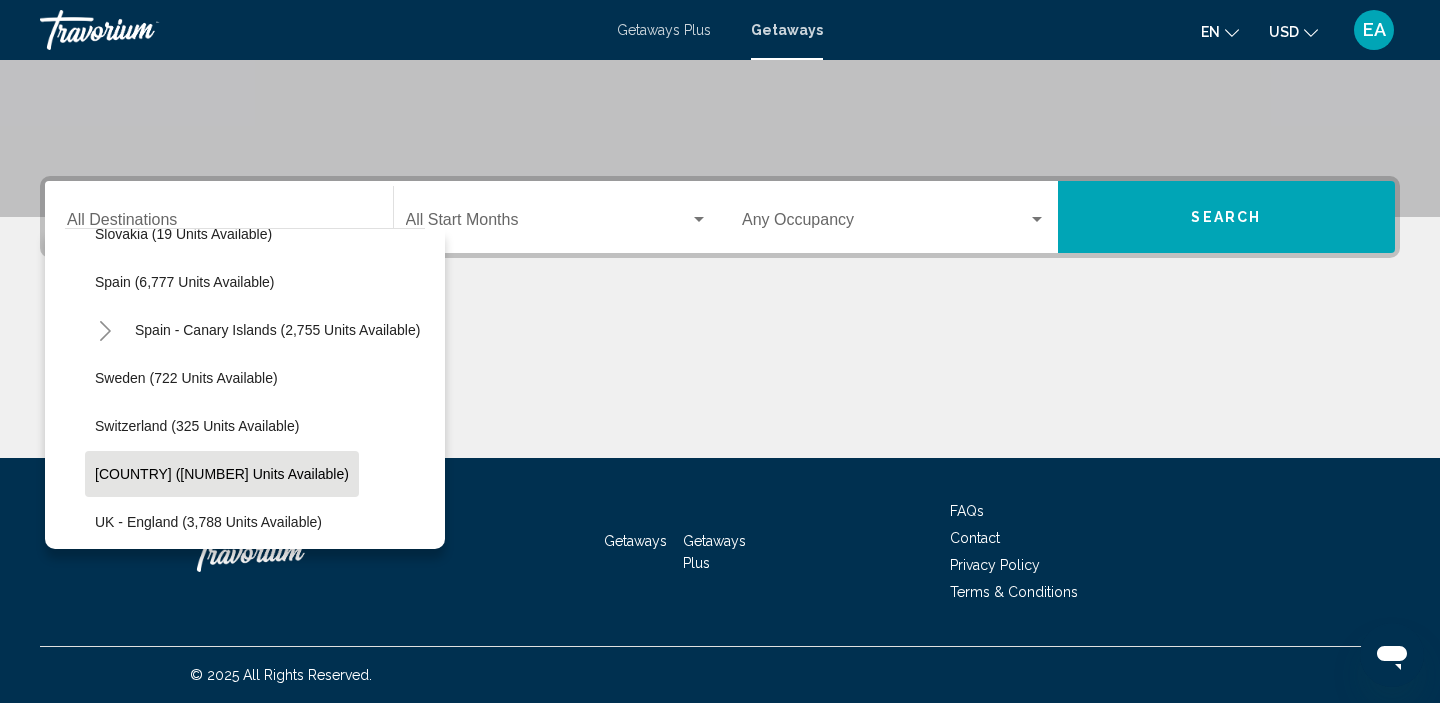 click on "[COUNTRY] ([NUMBER] units available)" 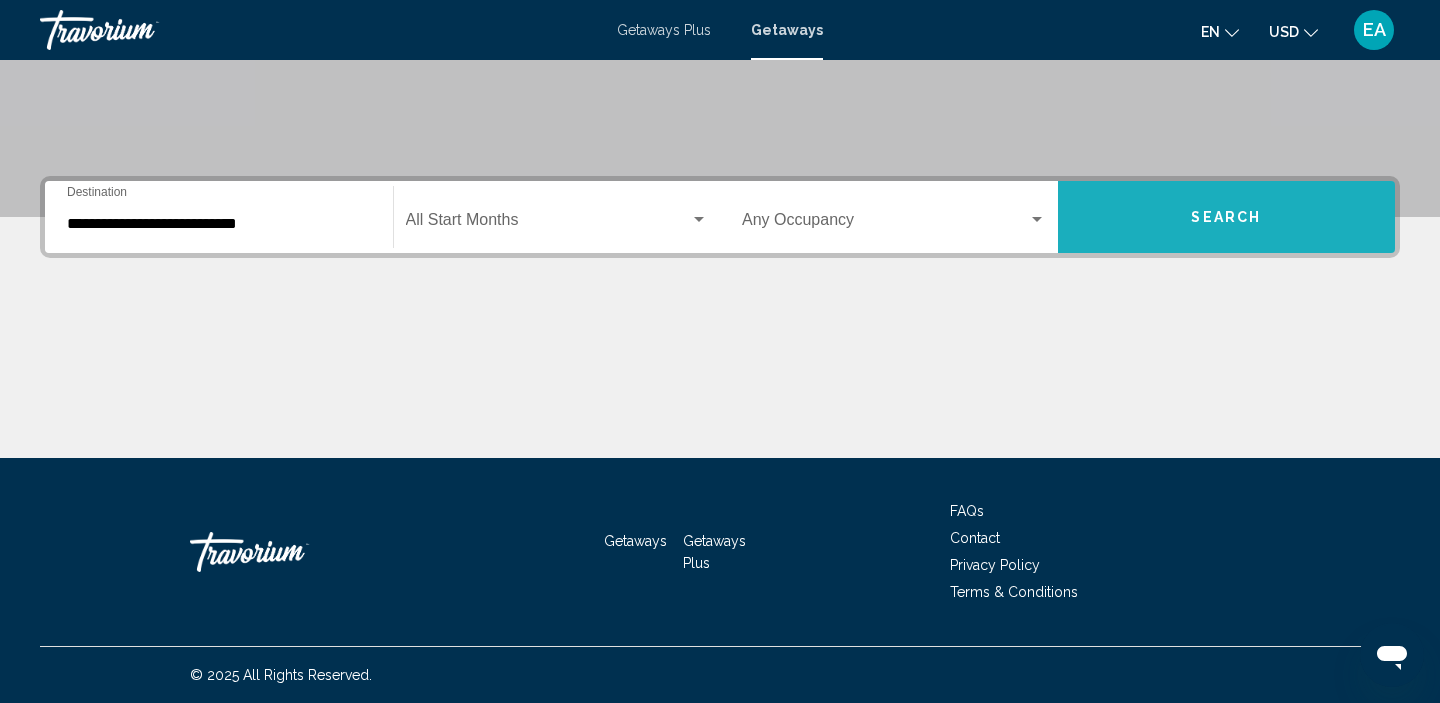 click on "Search" at bounding box center (1227, 217) 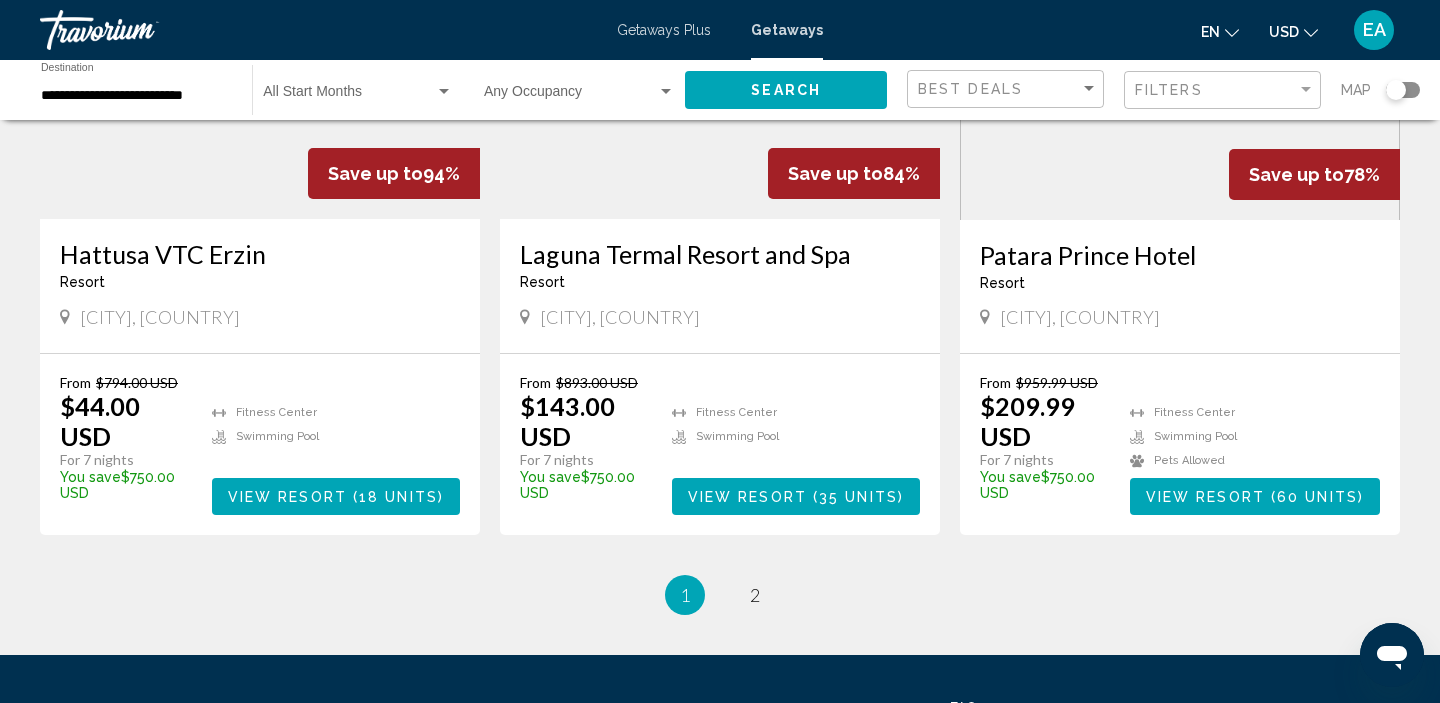 scroll, scrollTop: 2308, scrollLeft: 0, axis: vertical 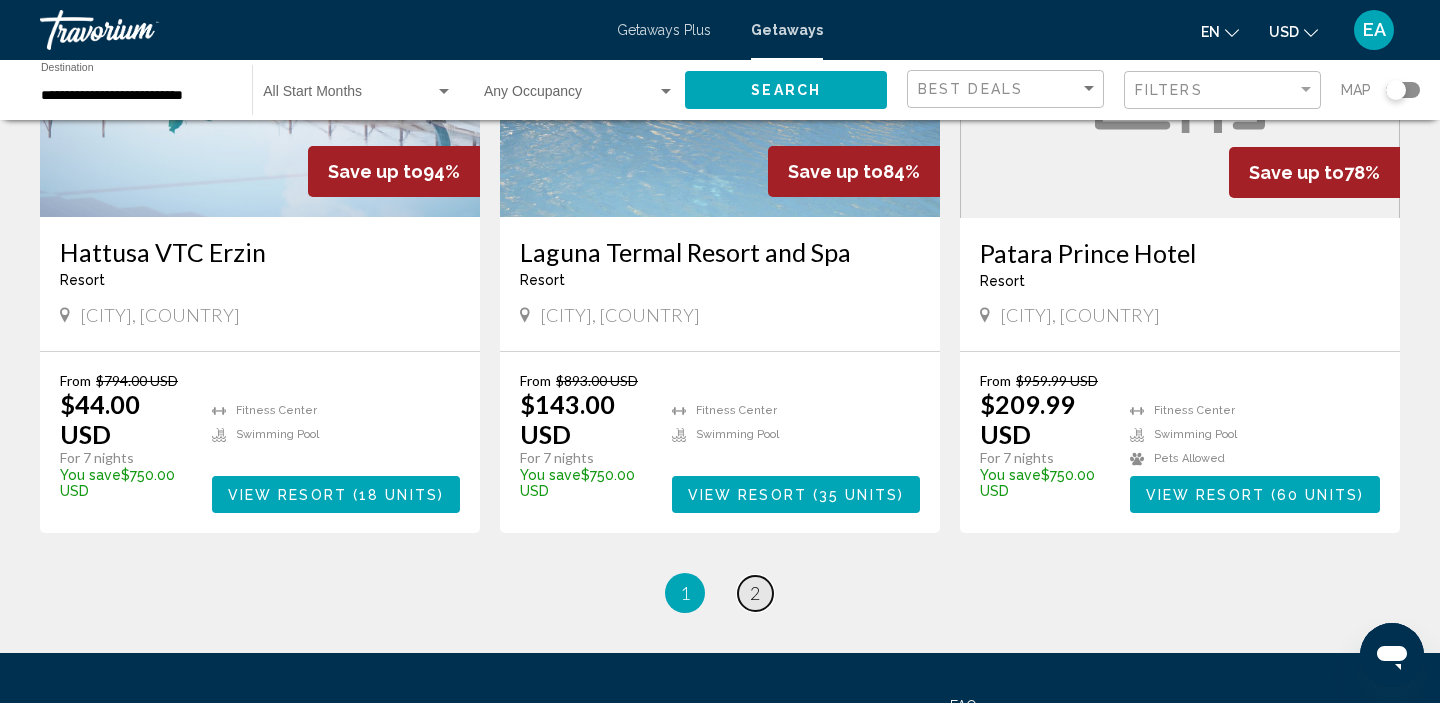 click on "2" at bounding box center [755, 593] 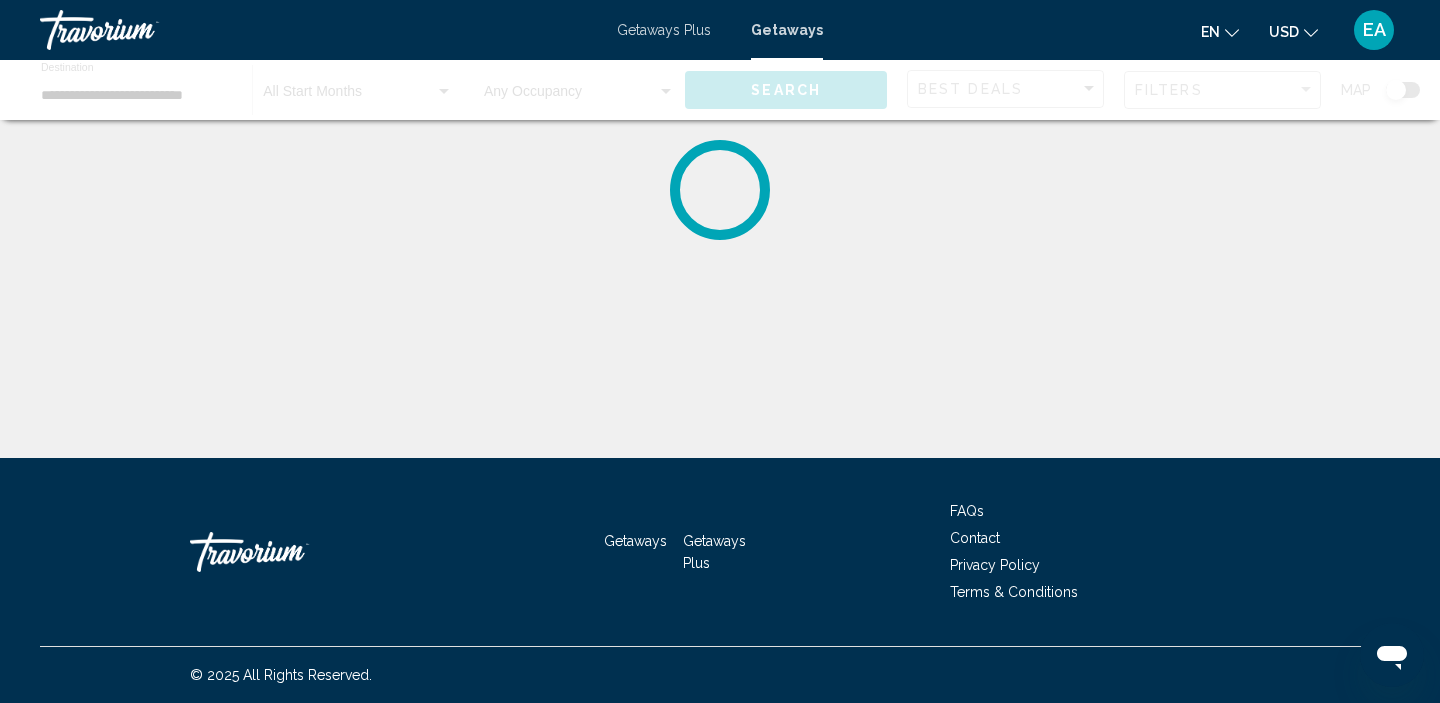 scroll, scrollTop: 0, scrollLeft: 0, axis: both 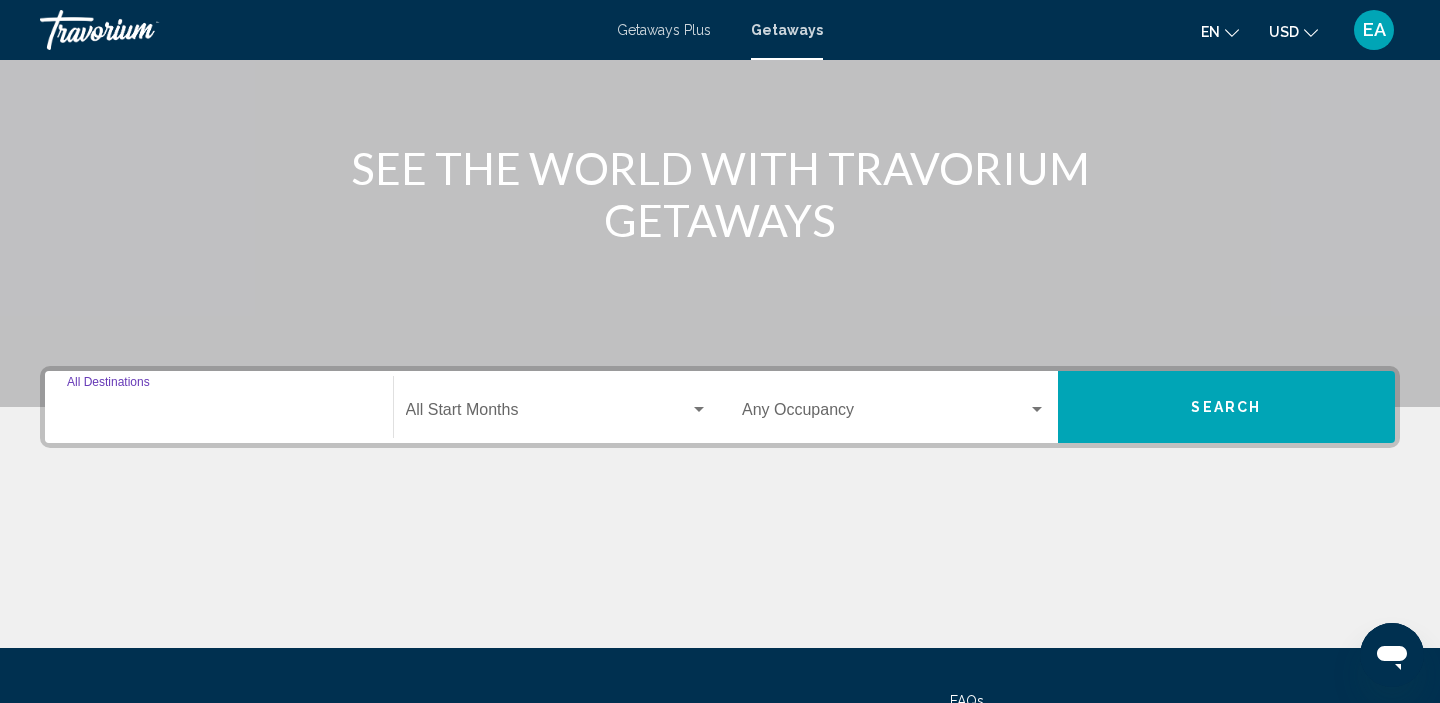 click on "Destination All Destinations" at bounding box center (219, 414) 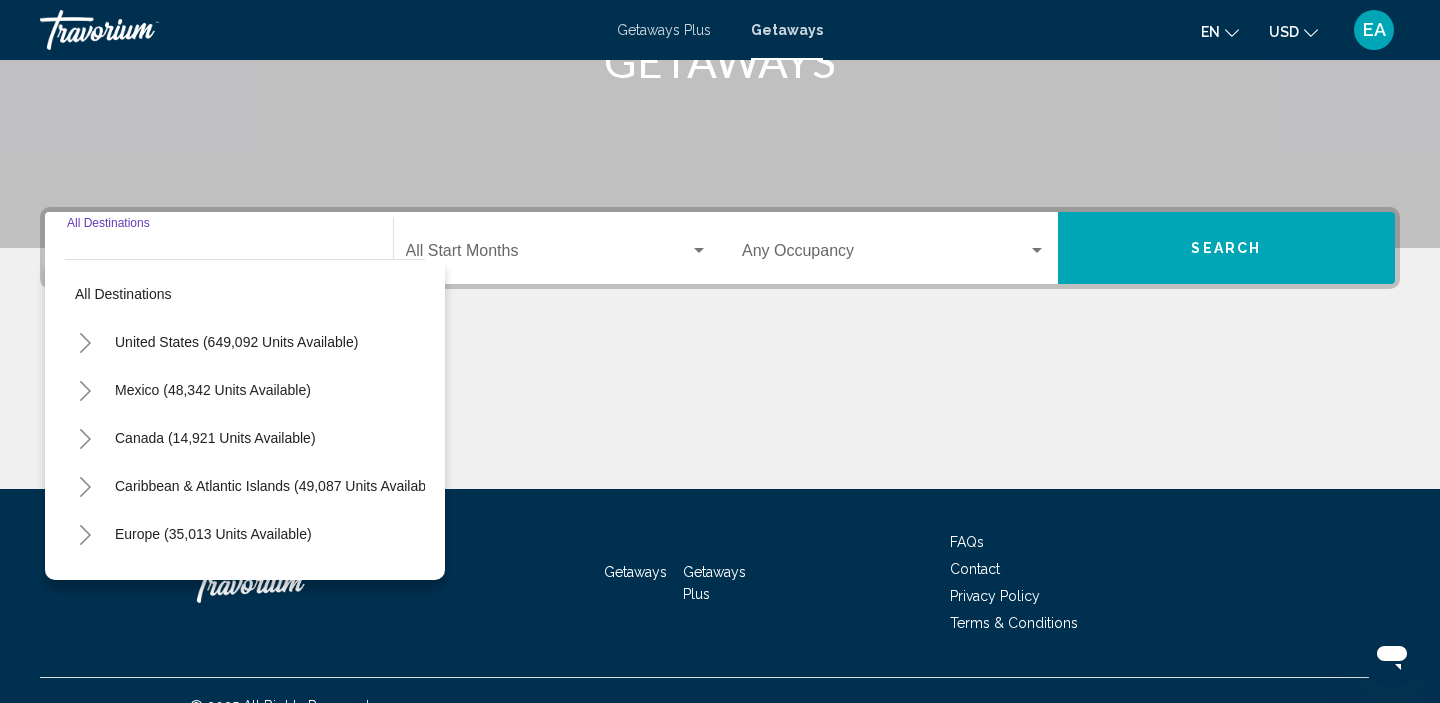 scroll, scrollTop: 383, scrollLeft: 0, axis: vertical 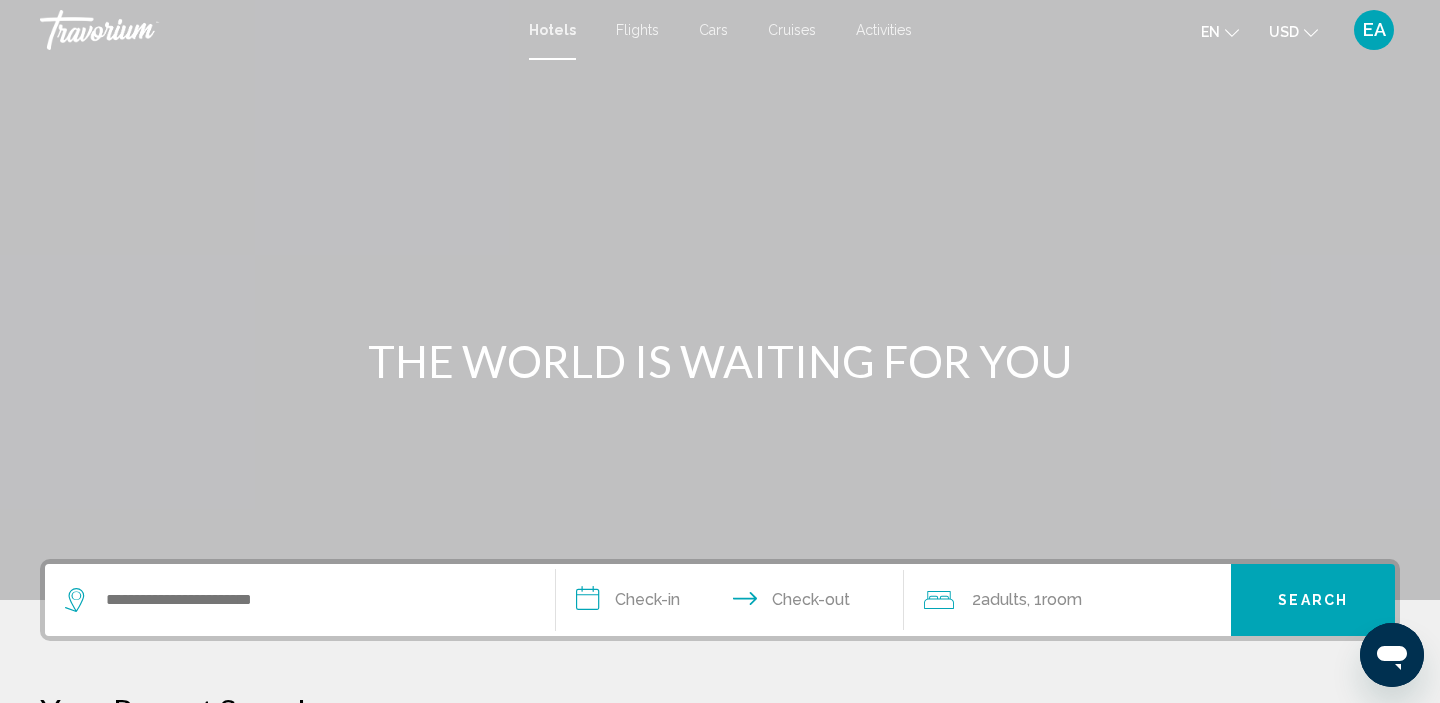 click on "Cars" at bounding box center [713, 30] 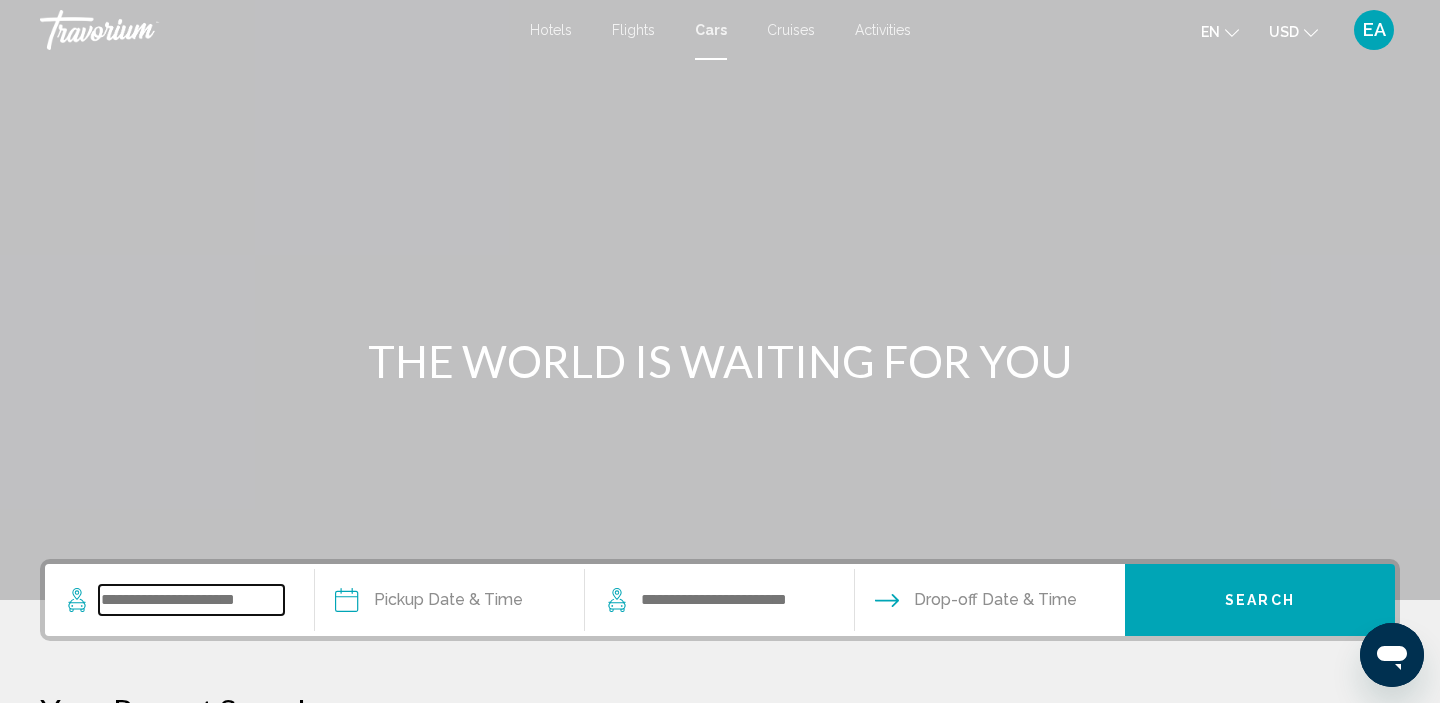 click at bounding box center [191, 600] 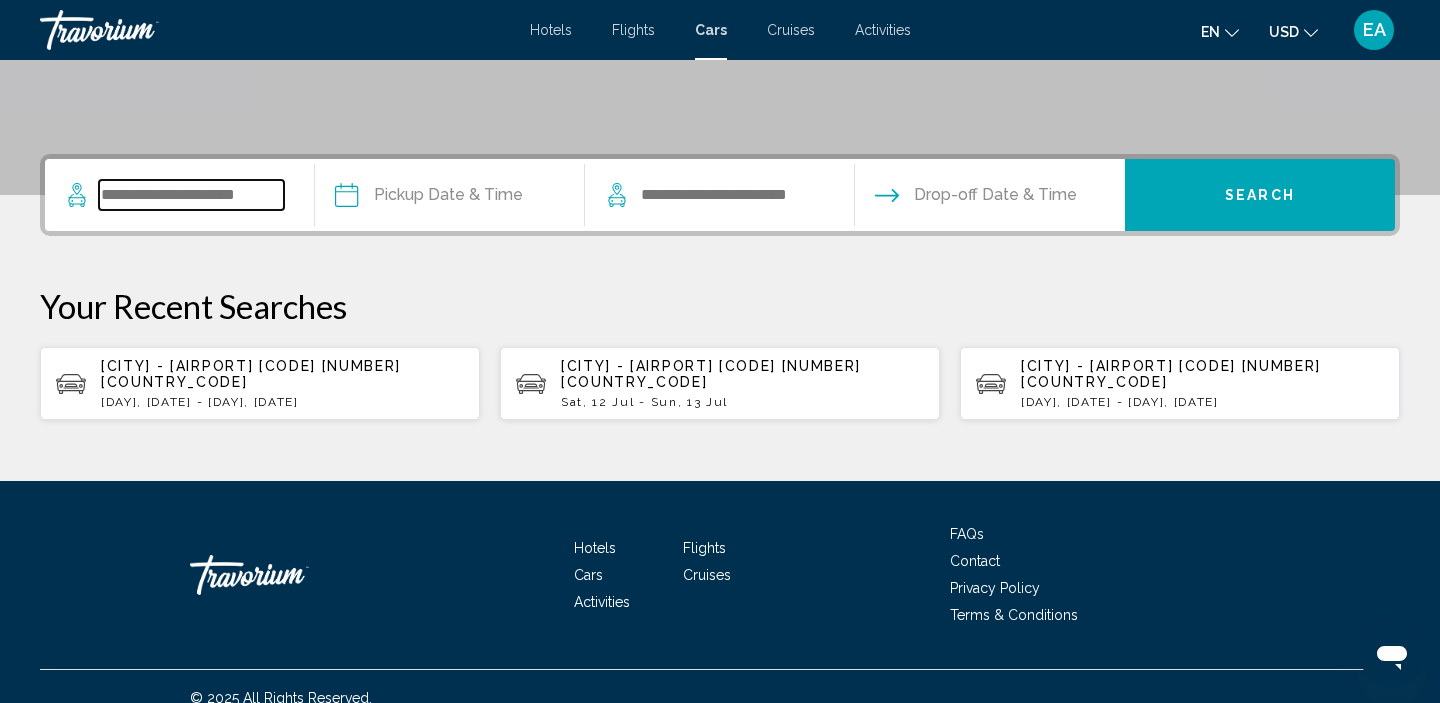 scroll, scrollTop: 412, scrollLeft: 0, axis: vertical 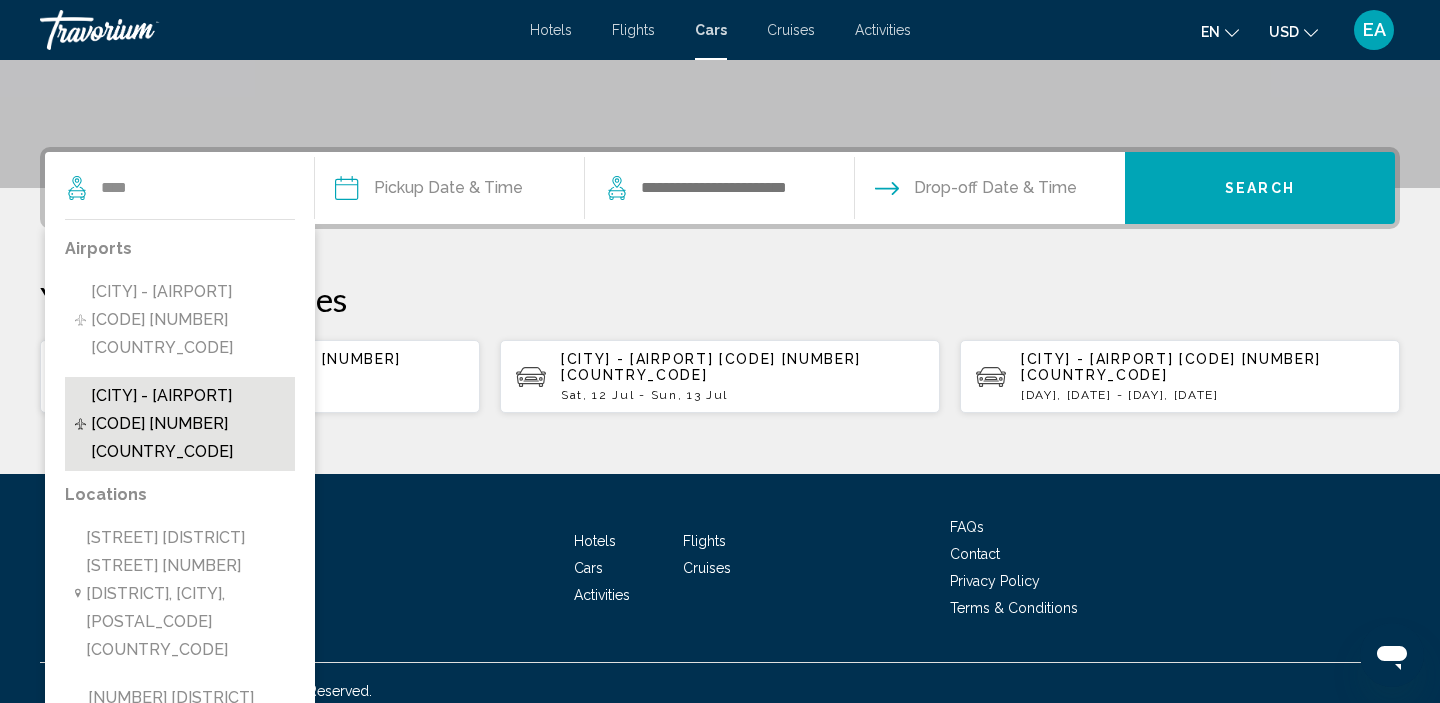 click on "[CITY] - [AIRPORT] [CODE] [NUMBER] [COUNTRY_CODE]" at bounding box center (188, 424) 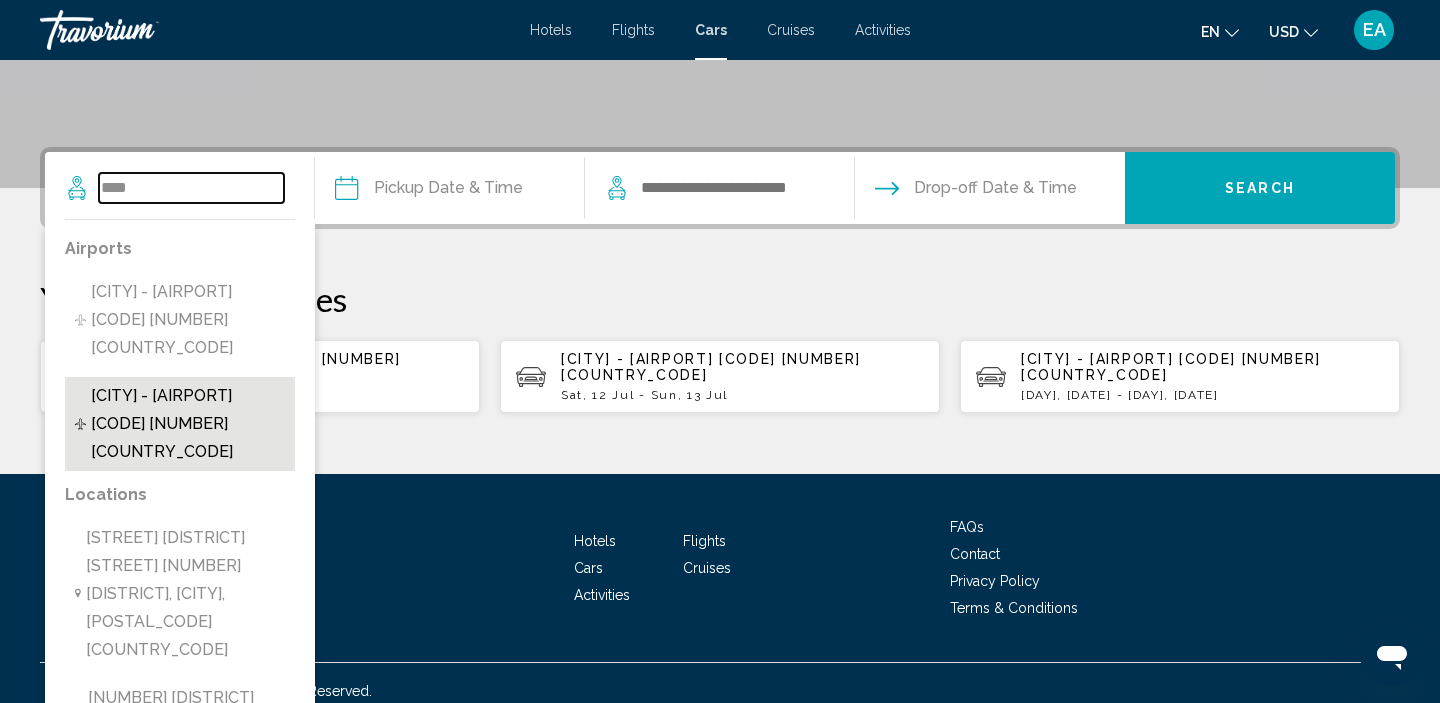type on "**********" 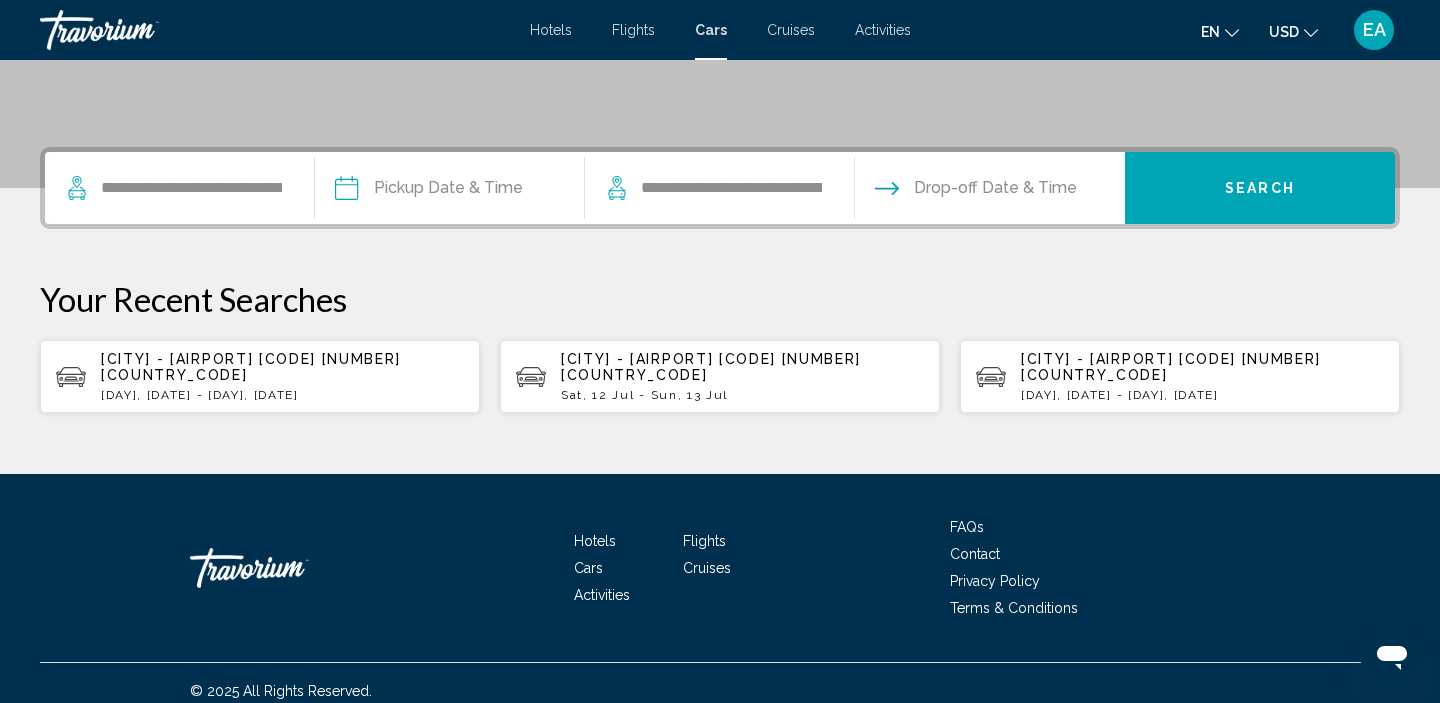 click on "[DAY], [DATE] - [DAY], [DATE]" at bounding box center [282, 395] 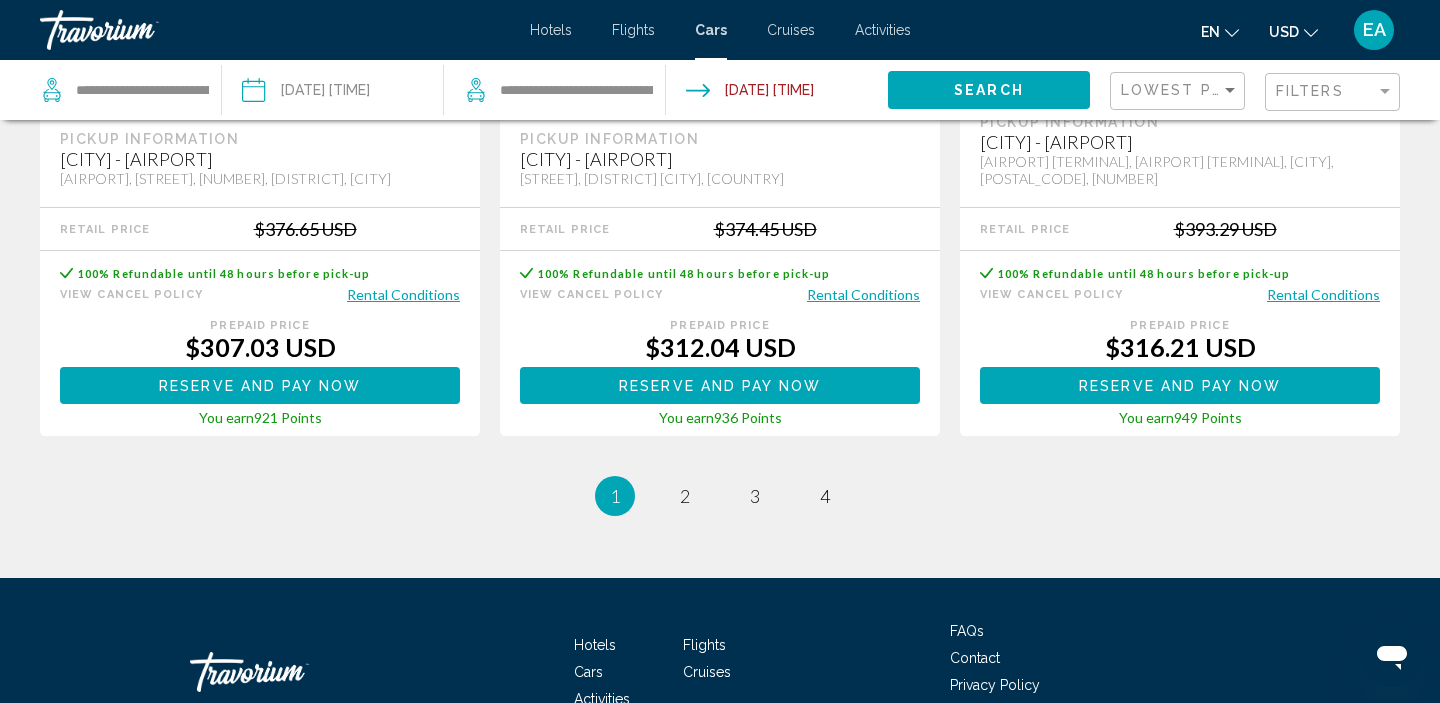 scroll, scrollTop: 3191, scrollLeft: 0, axis: vertical 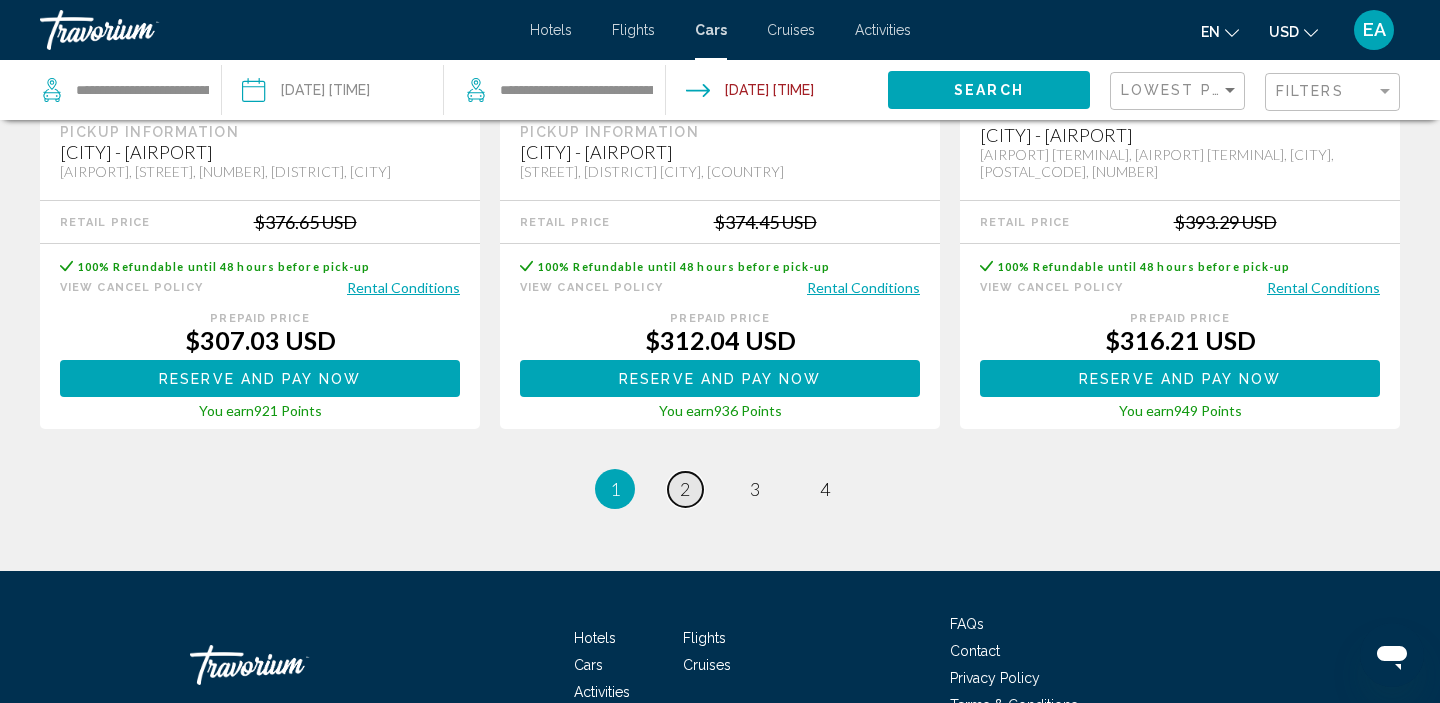 click on "2" at bounding box center (685, 489) 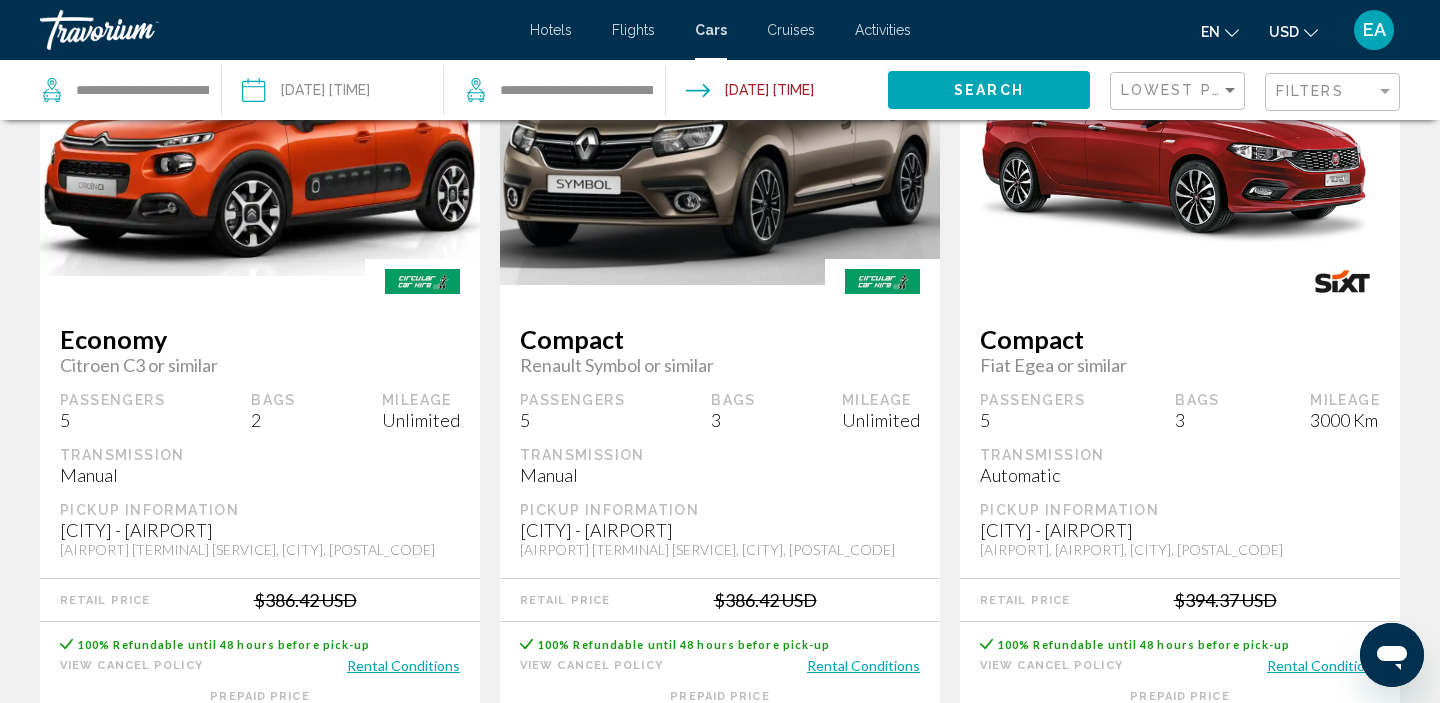 scroll, scrollTop: 0, scrollLeft: 0, axis: both 